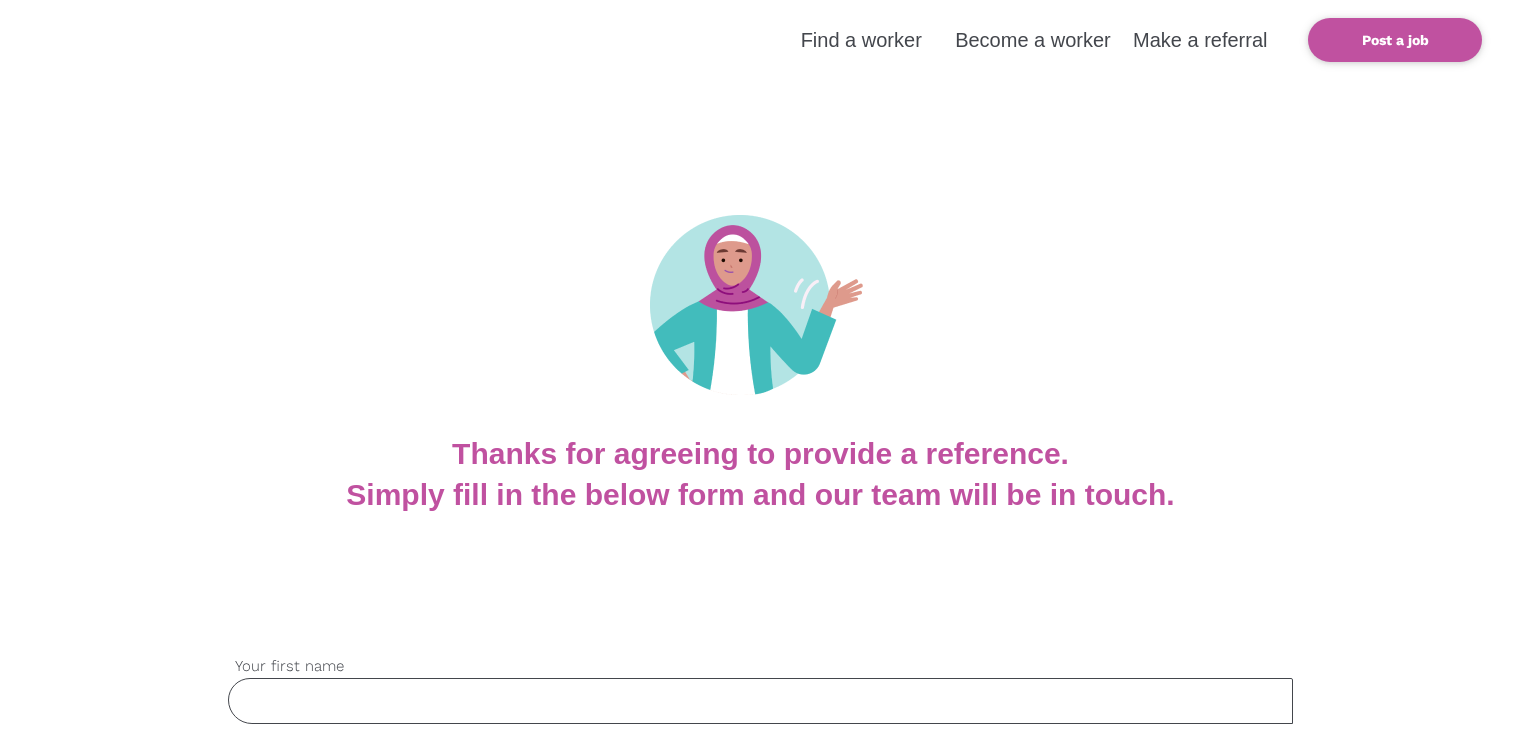 scroll, scrollTop: 0, scrollLeft: 0, axis: both 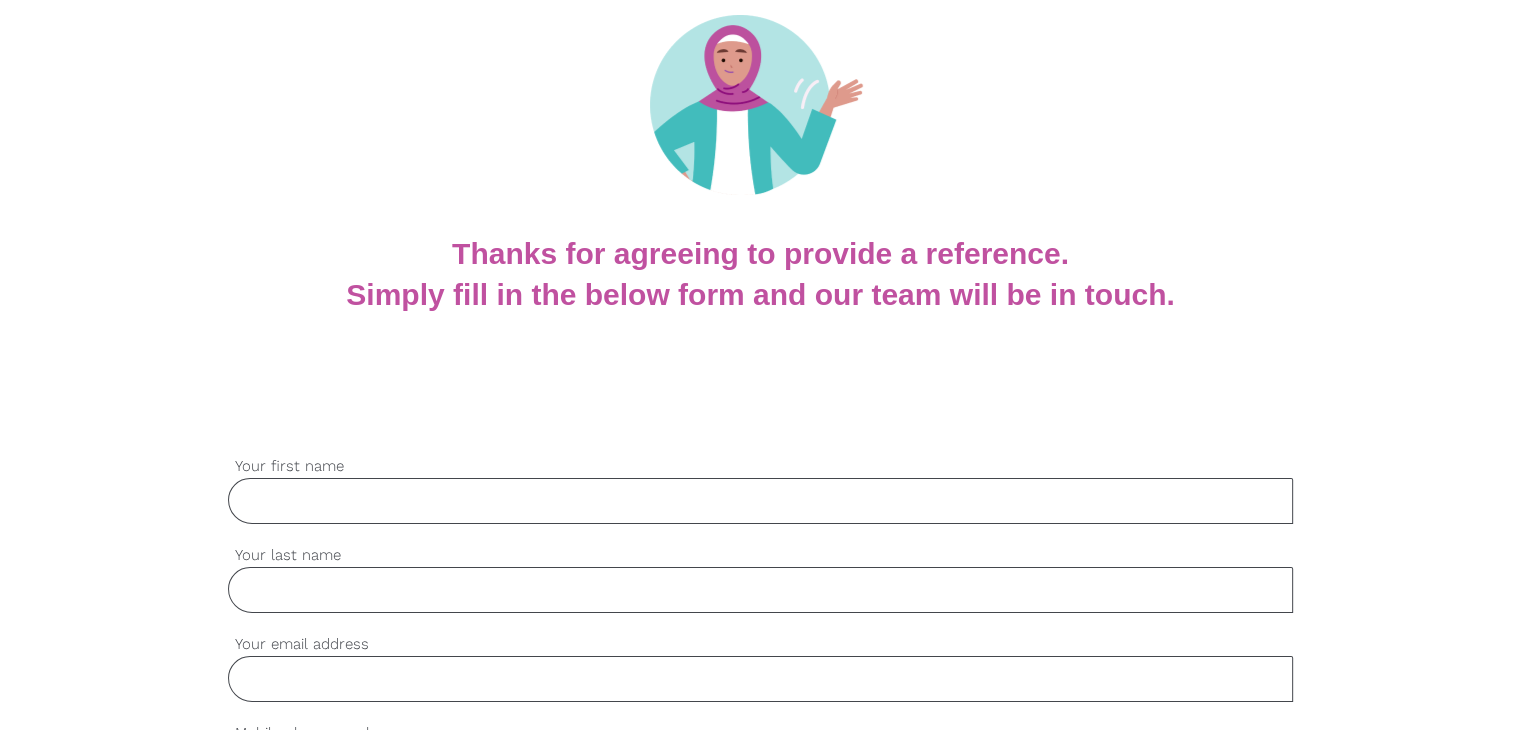 click on "Your first name" at bounding box center (760, 501) 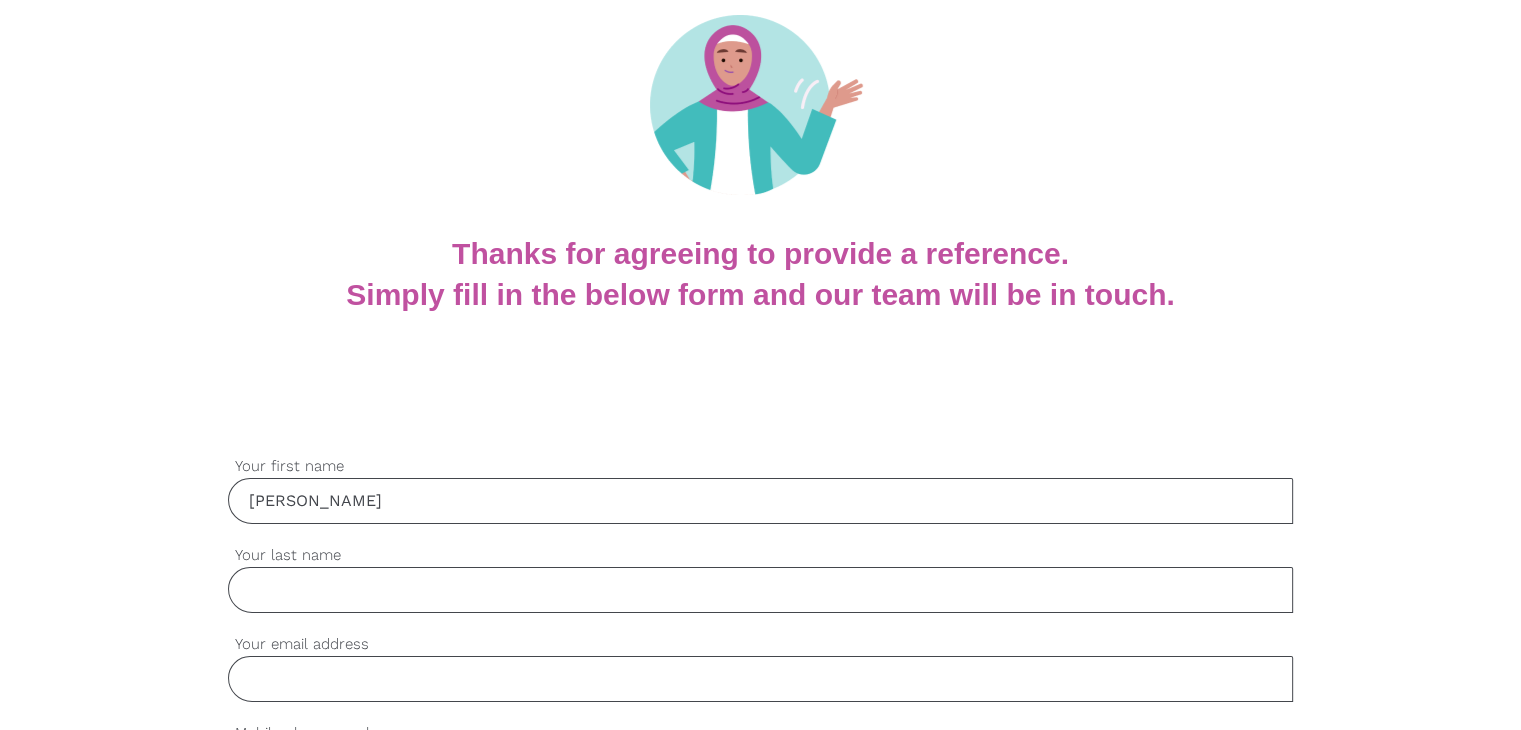 type on "[PERSON_NAME]" 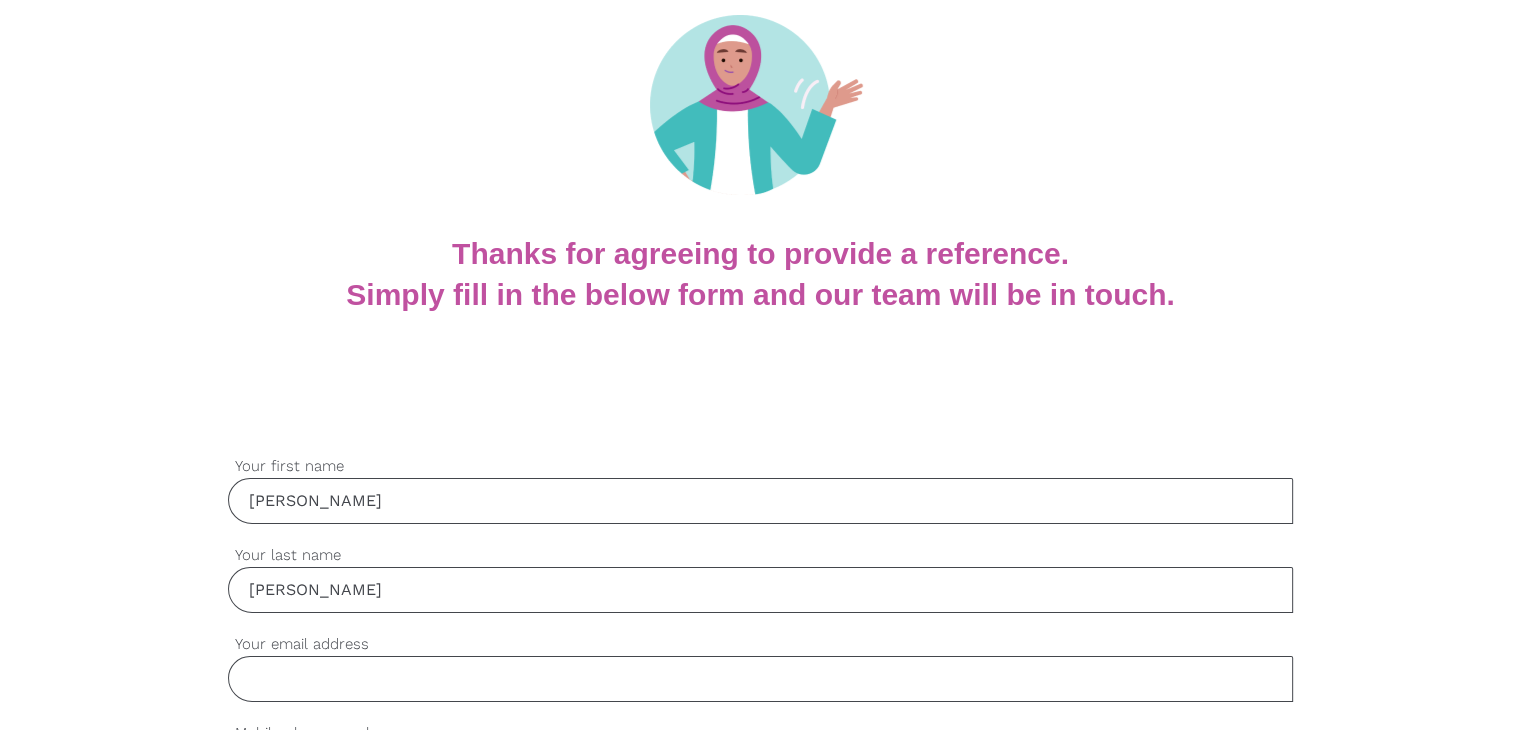 type on "[PERSON_NAME]" 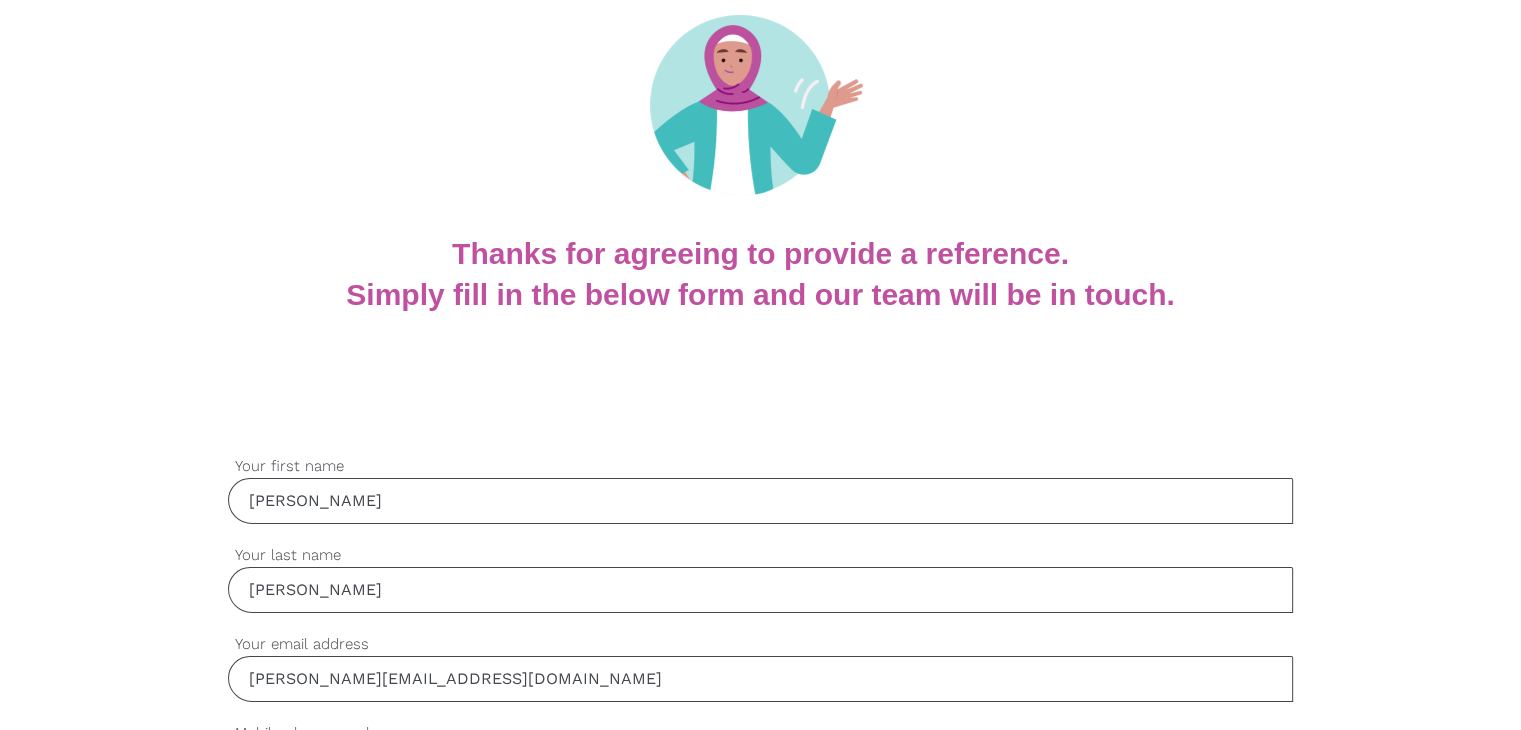 type on "[PERSON_NAME][EMAIL_ADDRESS][DOMAIN_NAME]" 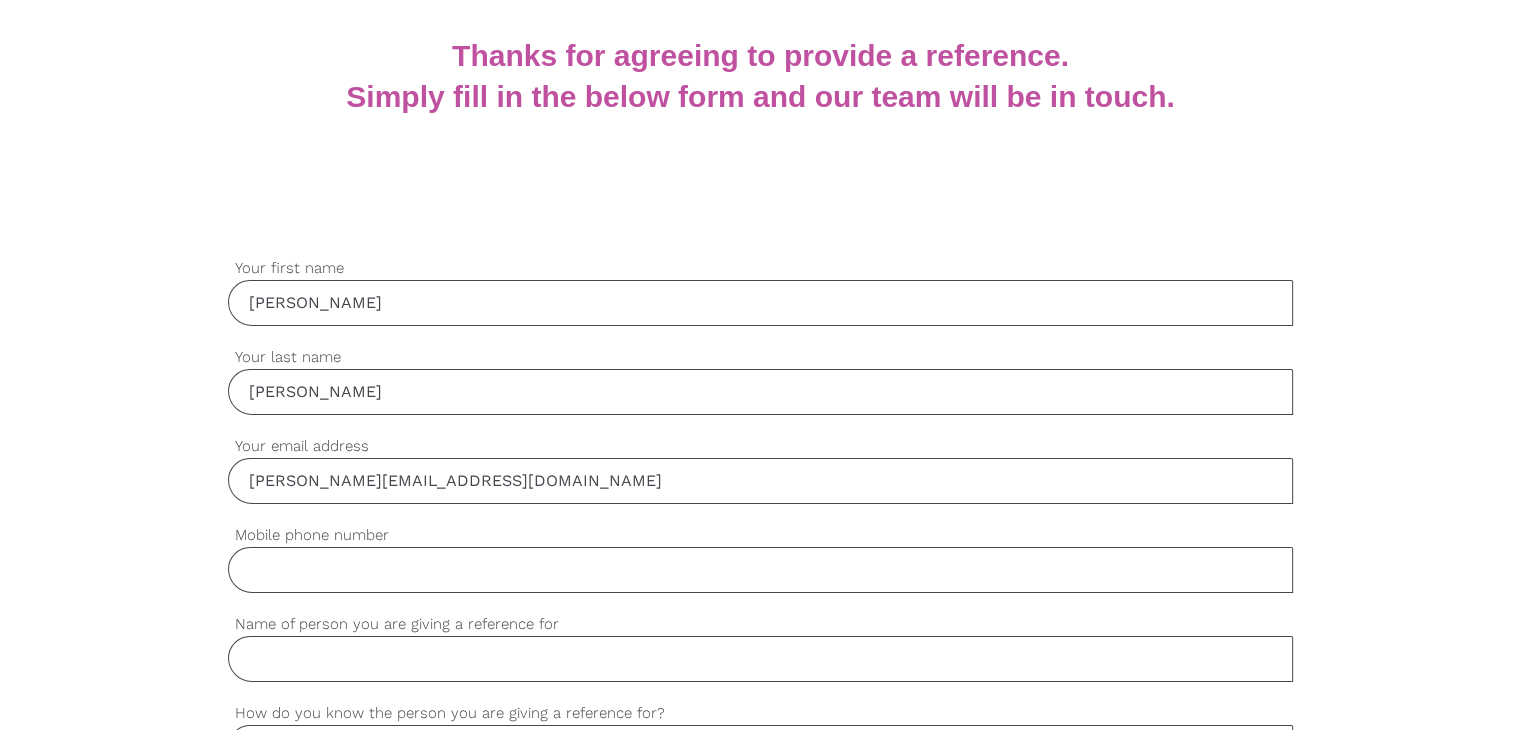 scroll, scrollTop: 400, scrollLeft: 0, axis: vertical 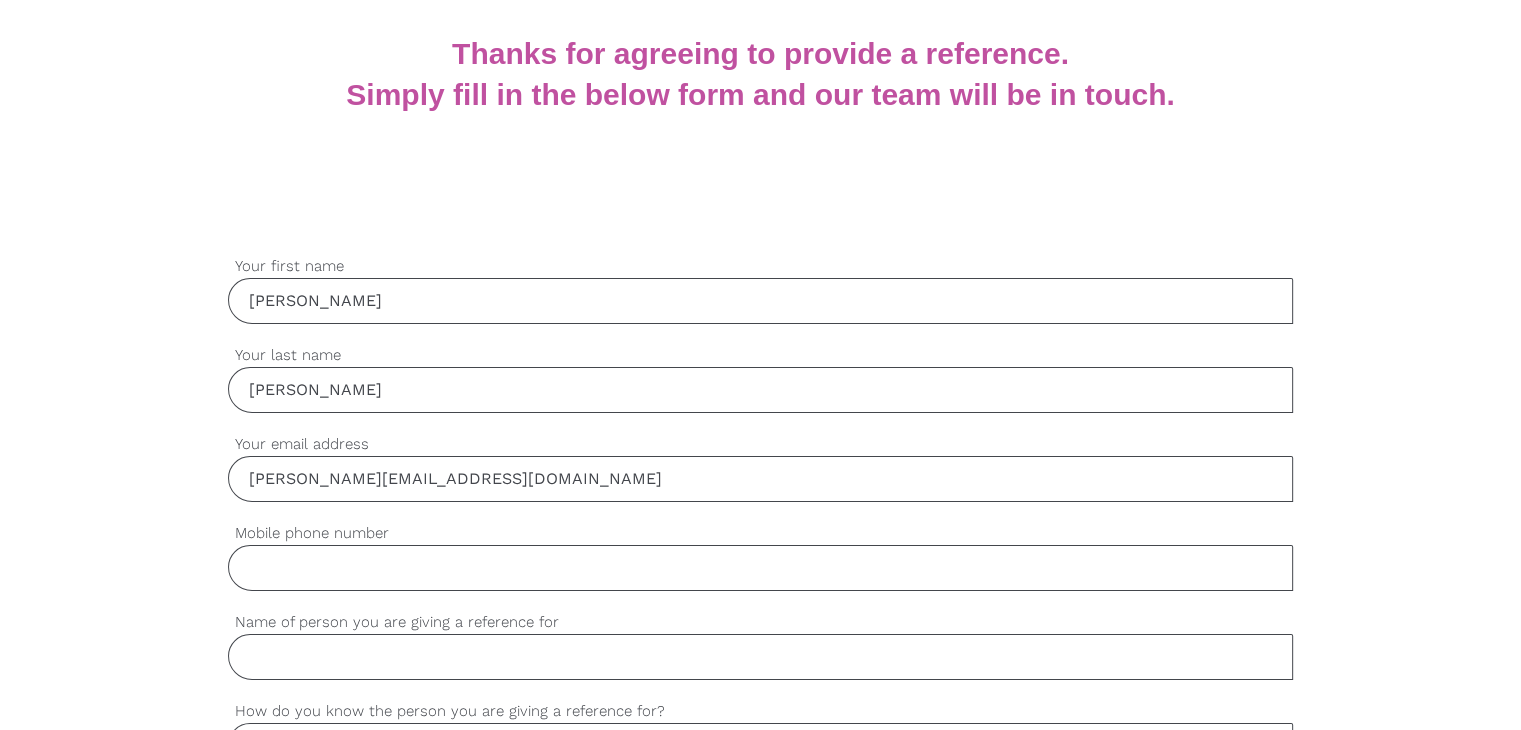 click on "Mobile phone number" at bounding box center [760, 568] 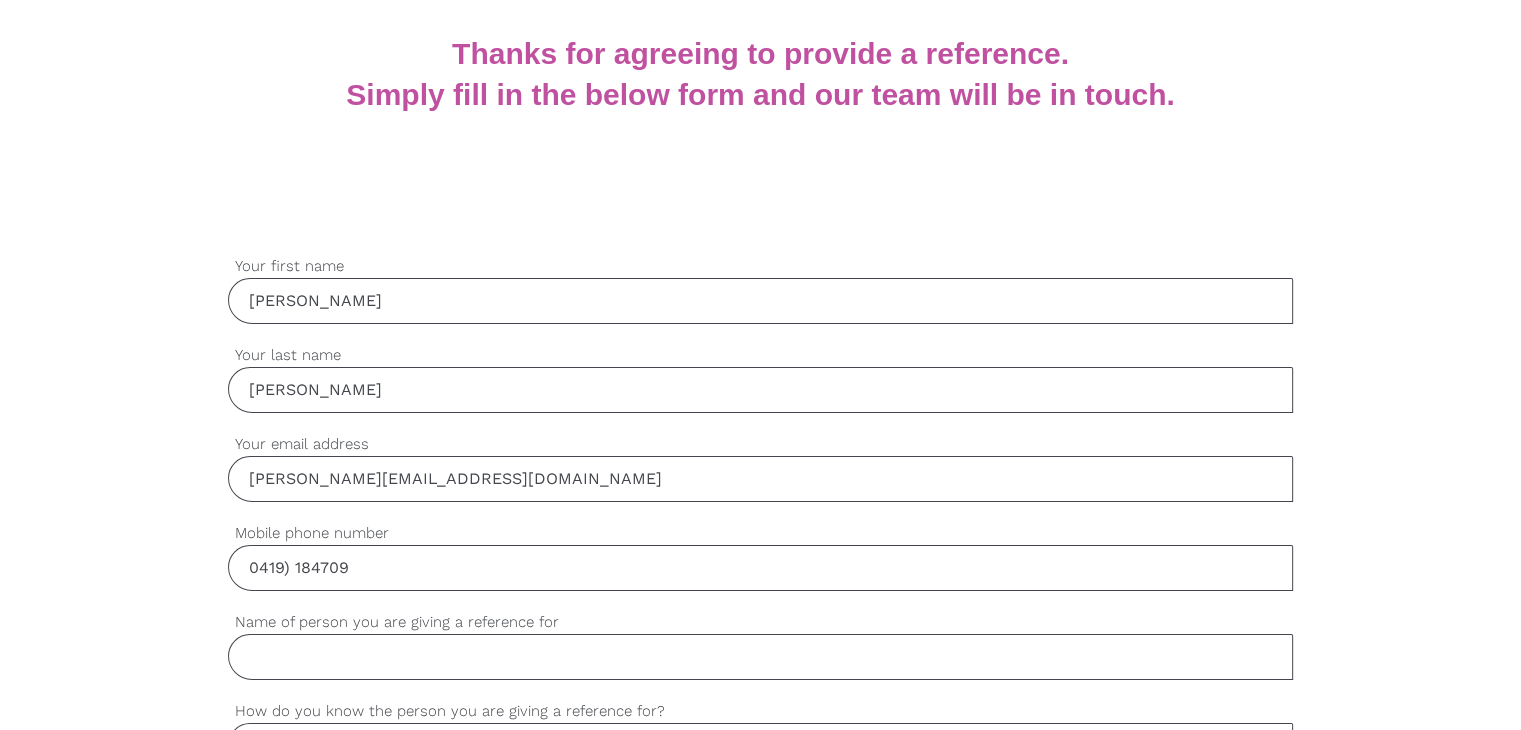 click on "0419) 184709" at bounding box center [760, 568] 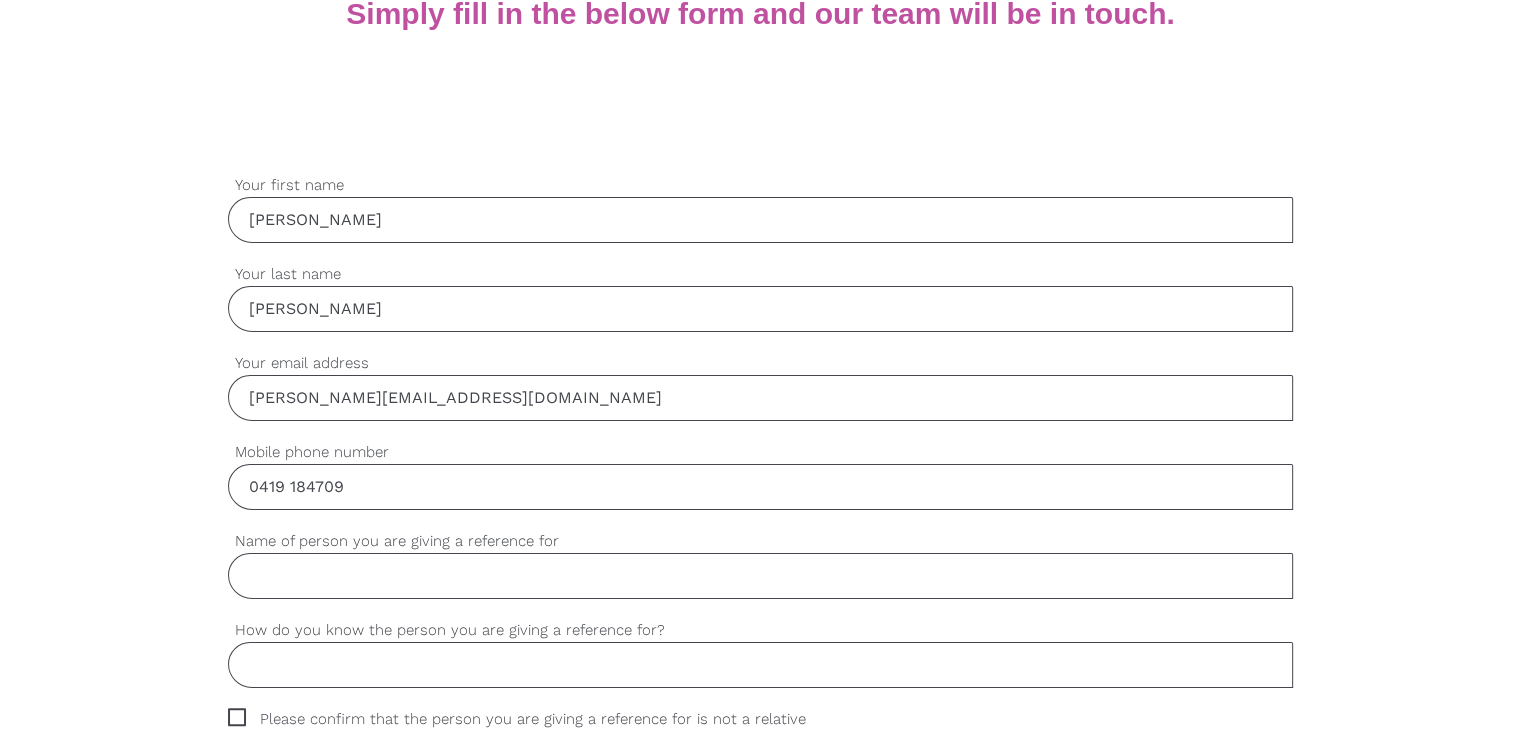 scroll, scrollTop: 600, scrollLeft: 0, axis: vertical 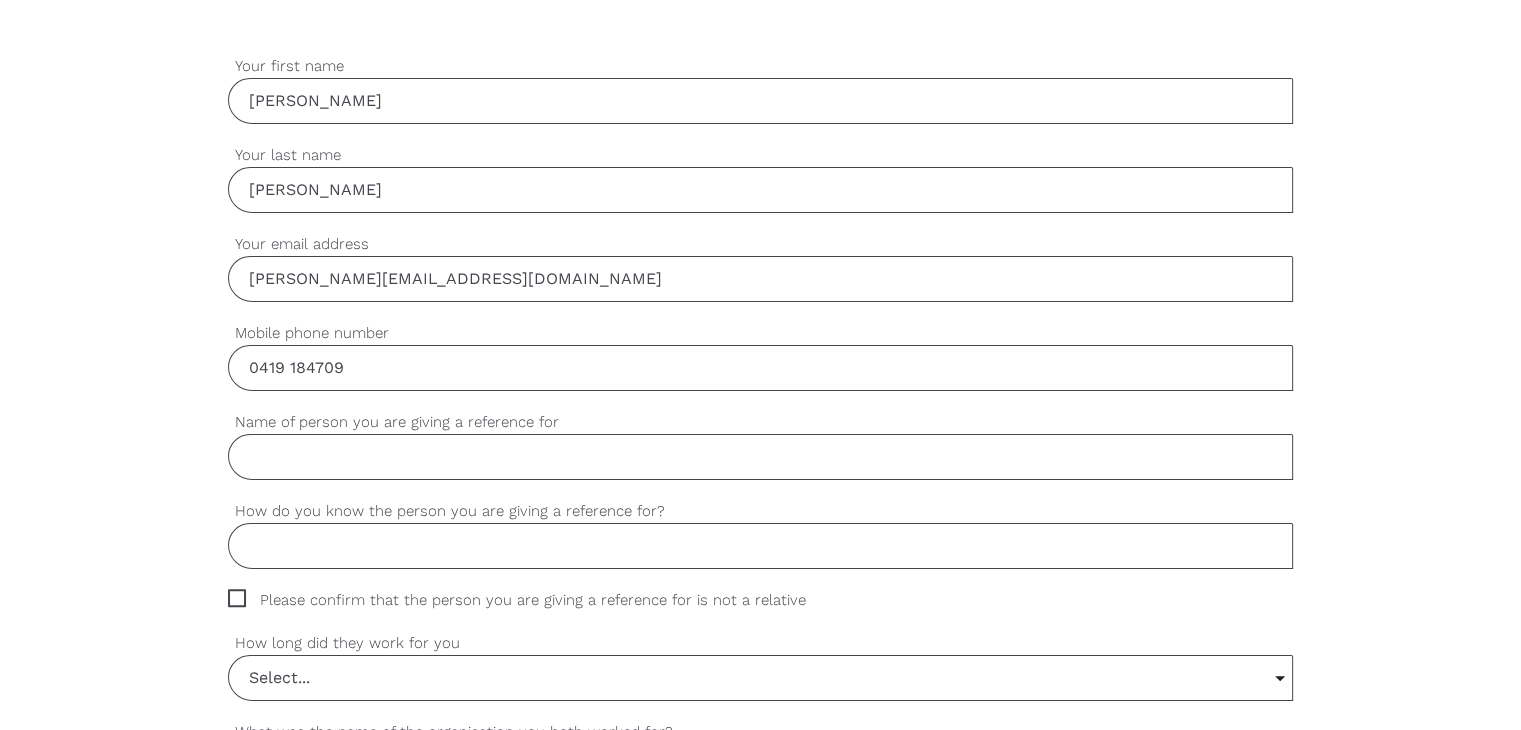 type on "0419 184709" 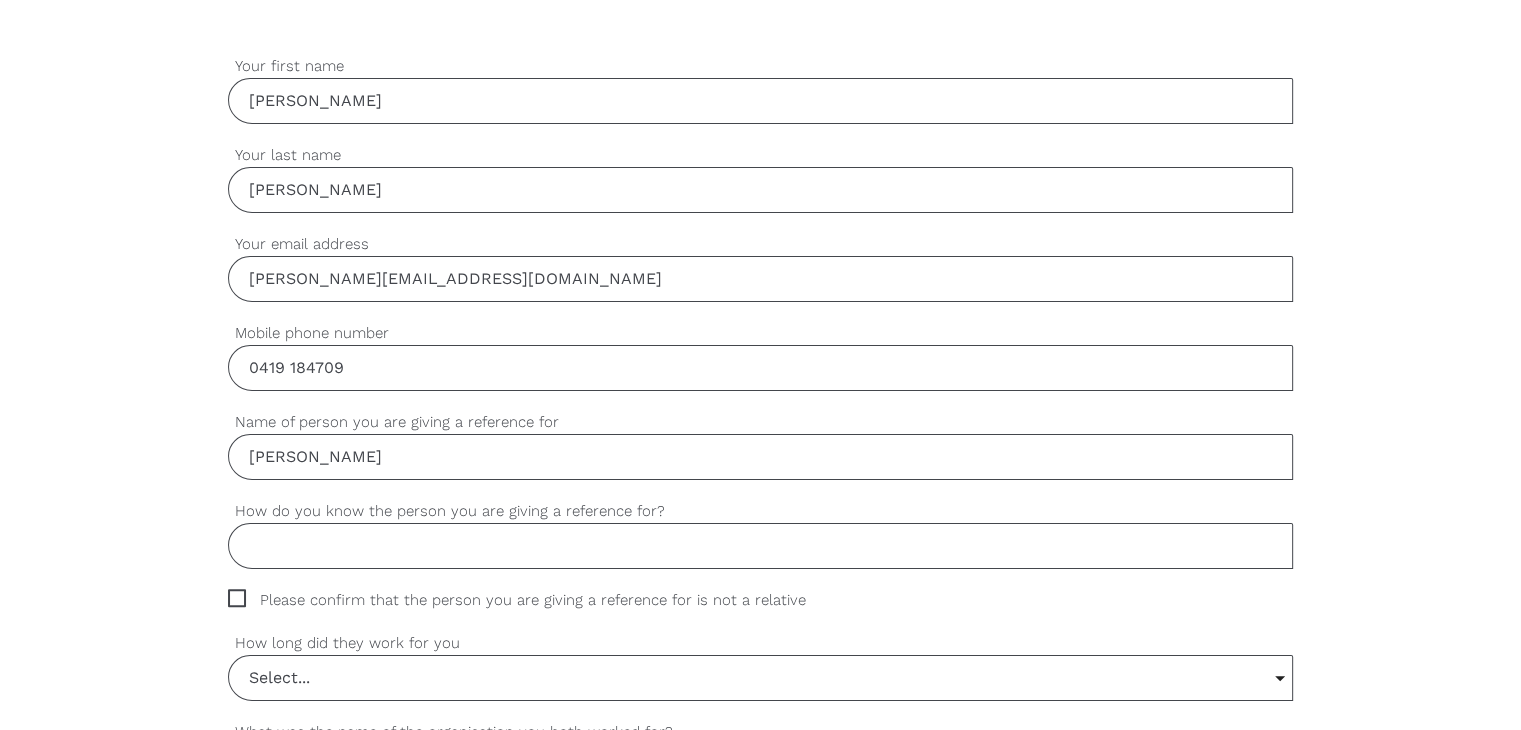 type on "[PERSON_NAME]" 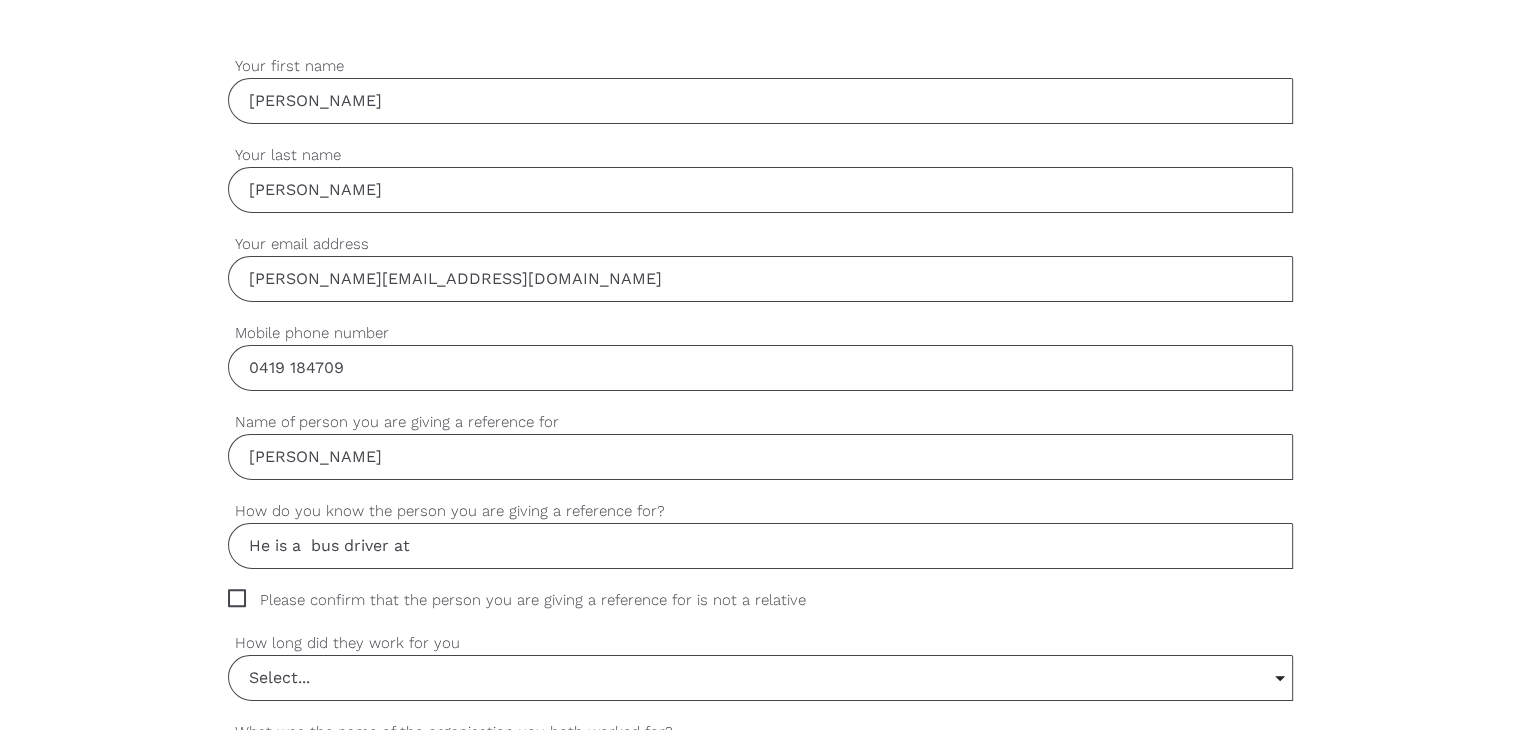 click on "He is a  bus driver at" at bounding box center [760, 546] 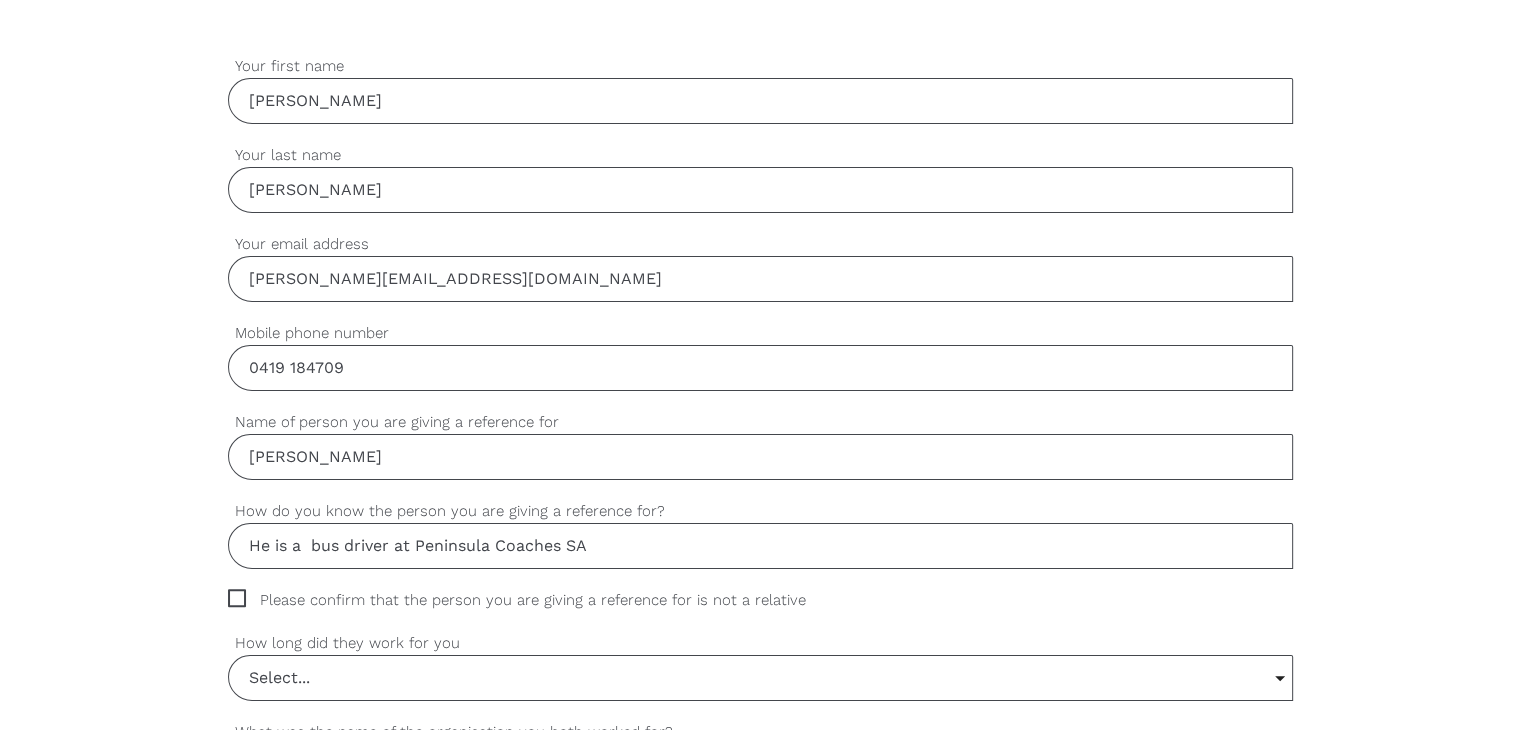 type on "He is a  bus driver at Peninsula Coaches SA" 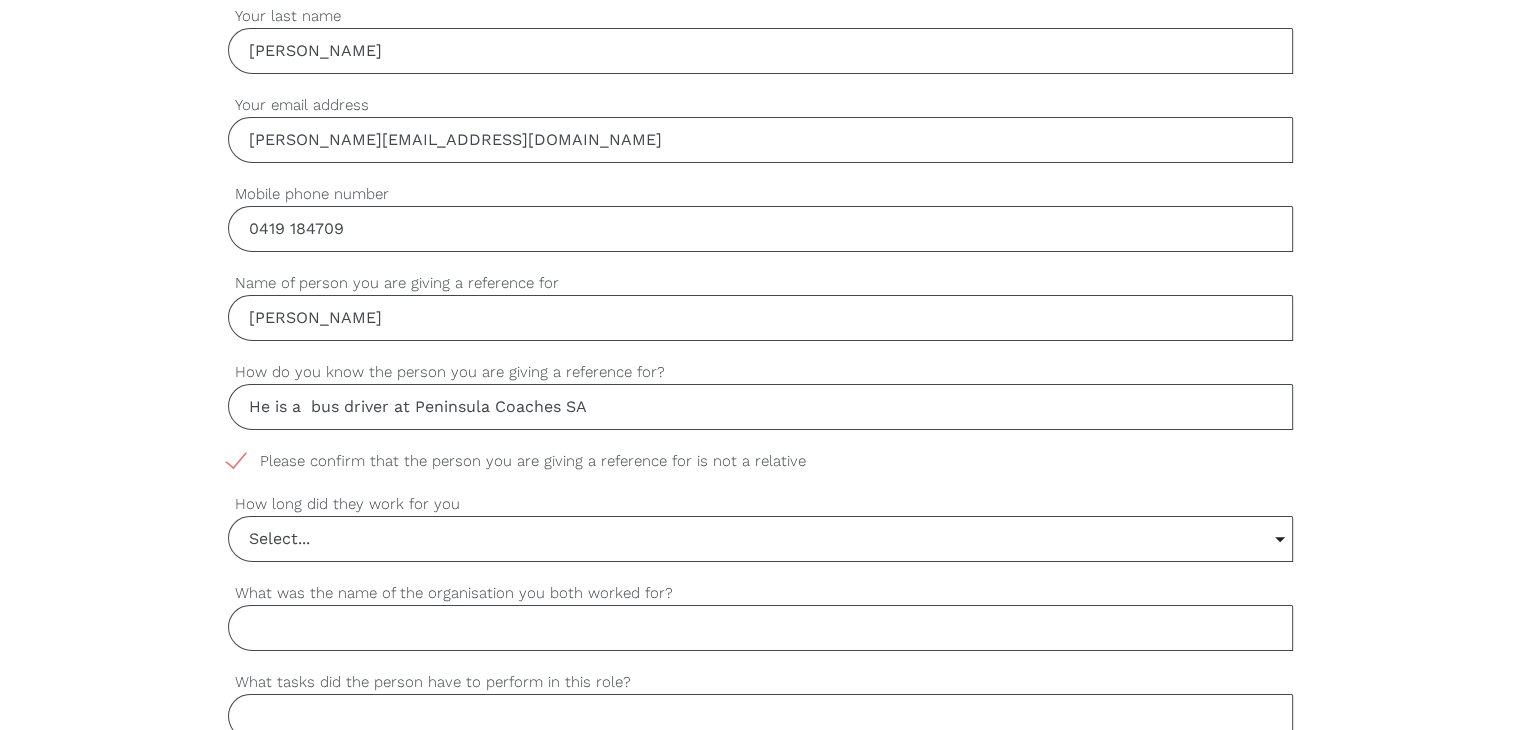 scroll, scrollTop: 900, scrollLeft: 0, axis: vertical 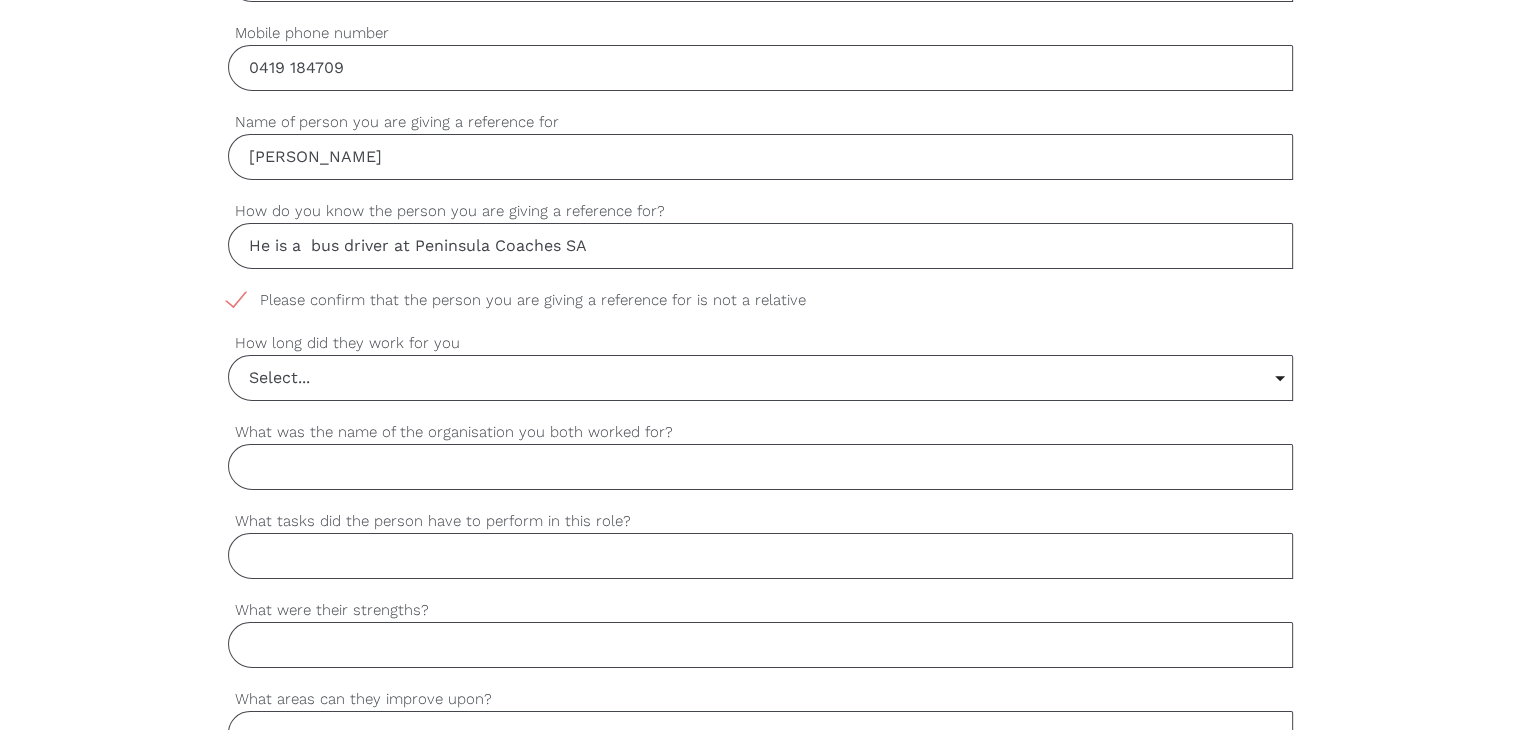 click on "Select..." at bounding box center [760, 378] 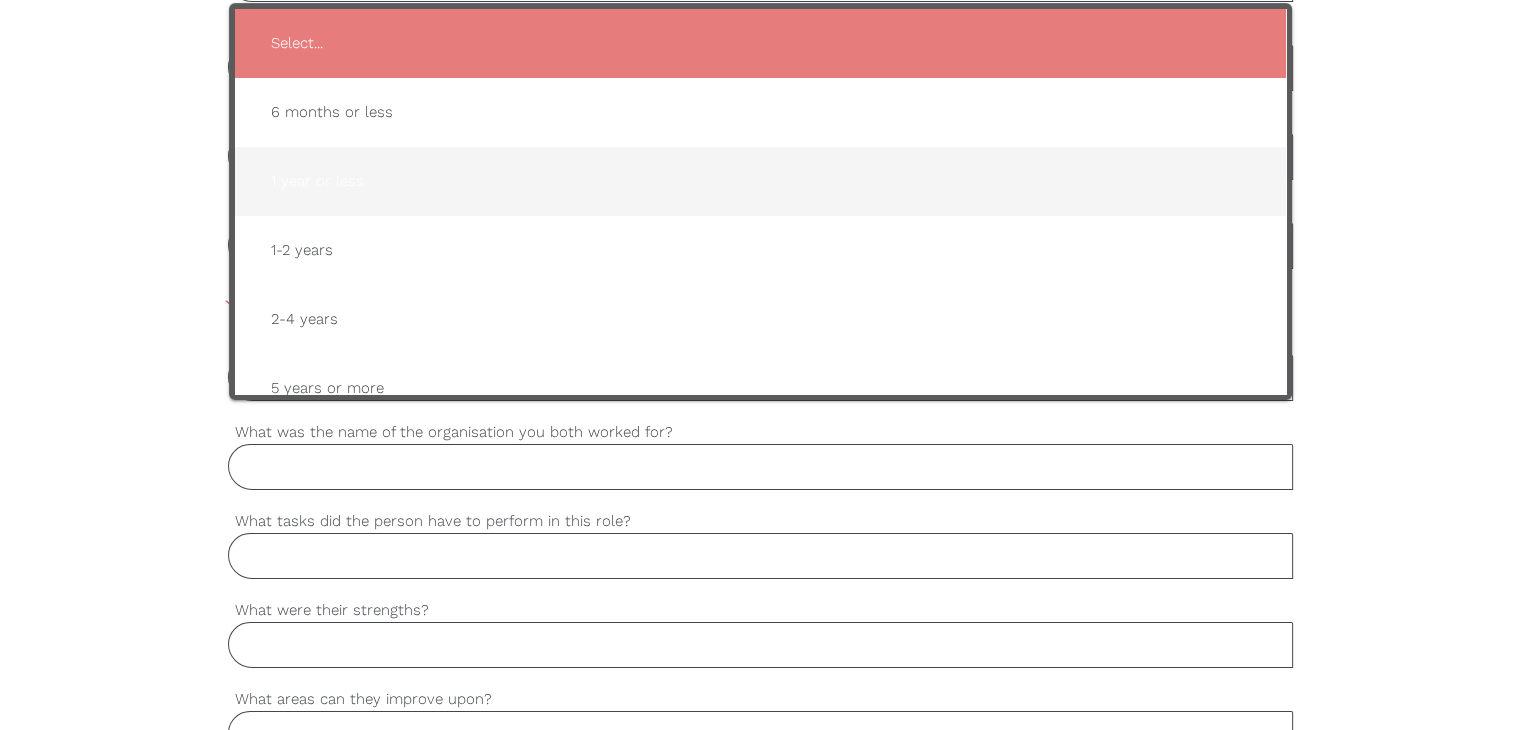 click on "1 year or less" at bounding box center [760, 181] 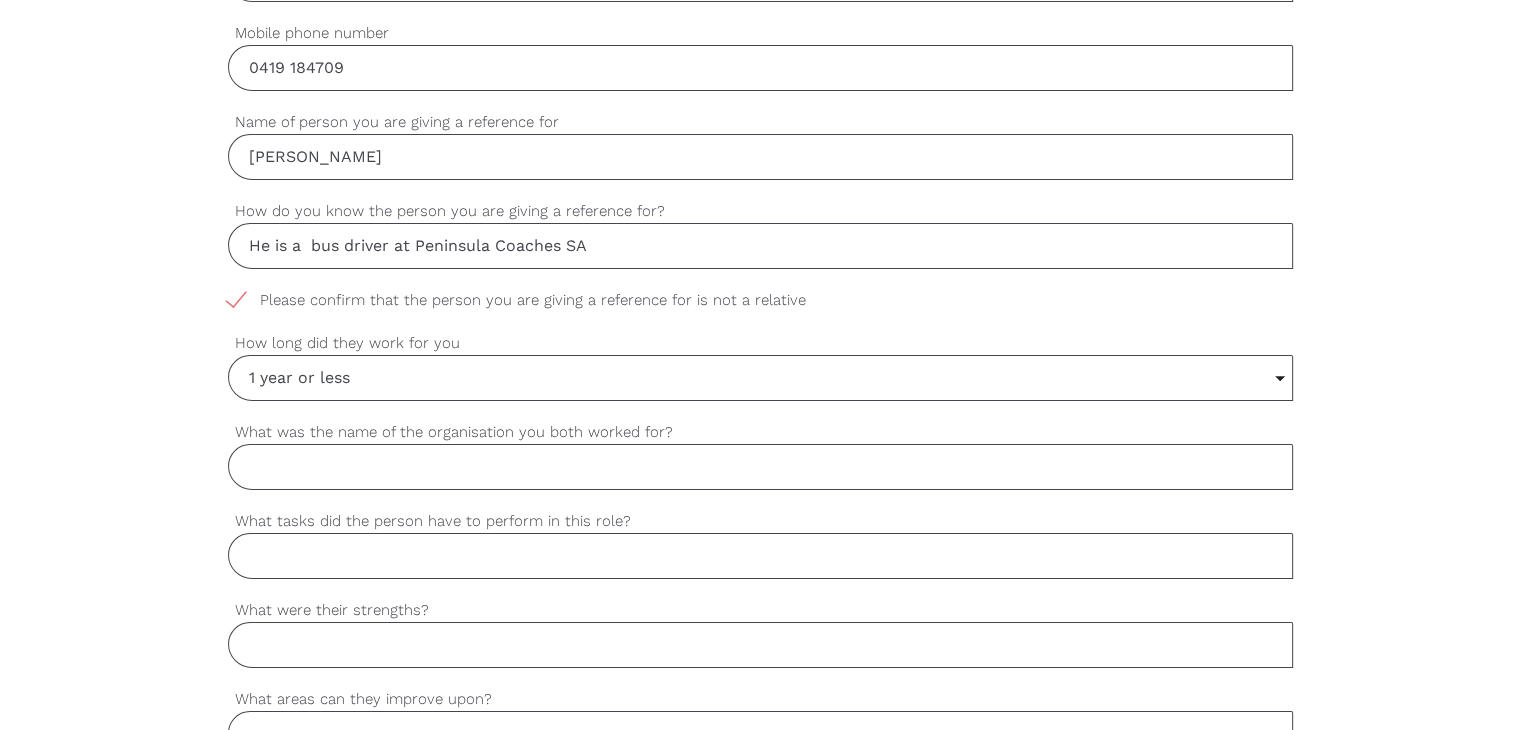 drag, startPoint x: 461, startPoint y: 249, endPoint x: 633, endPoint y: 265, distance: 172.74258 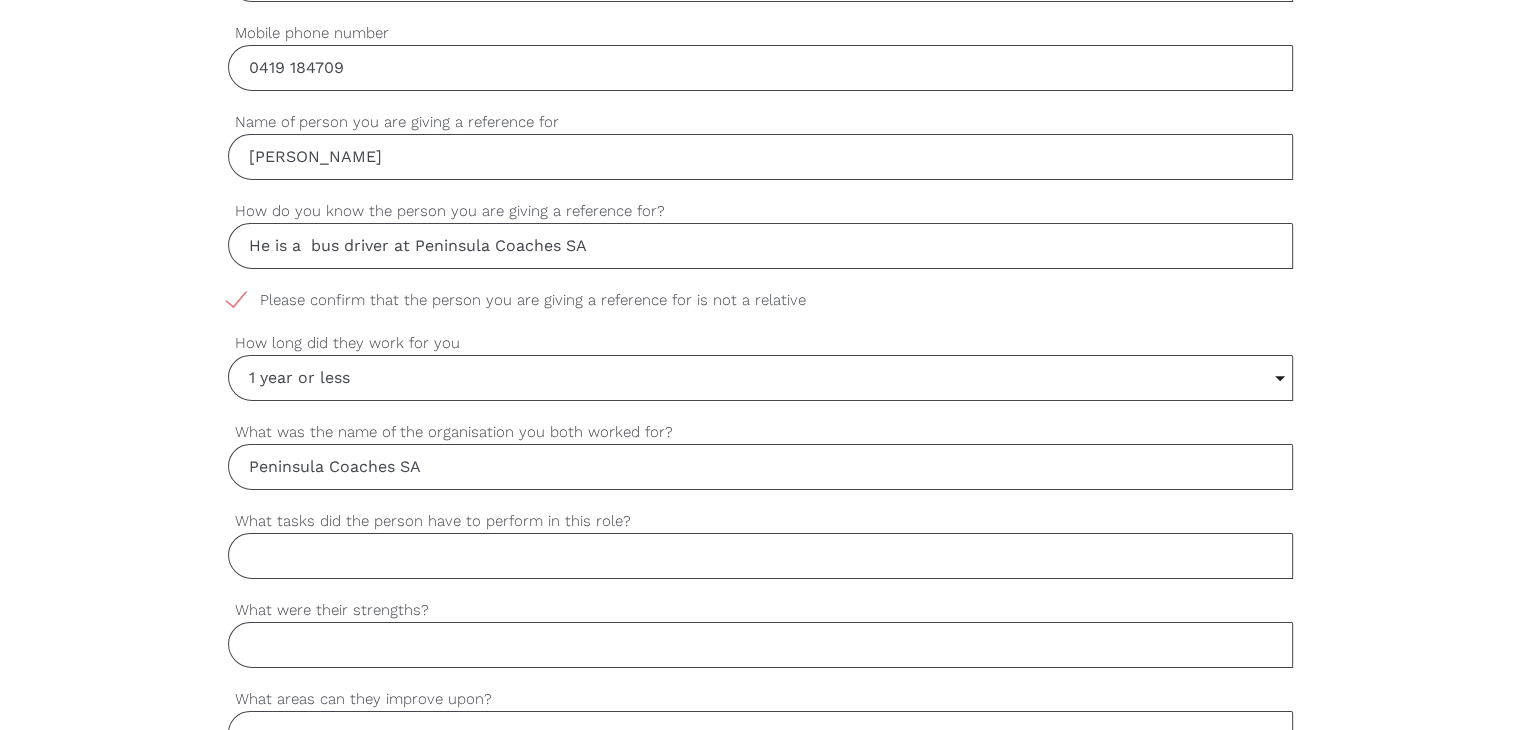 type on "Peninsula Coaches SA" 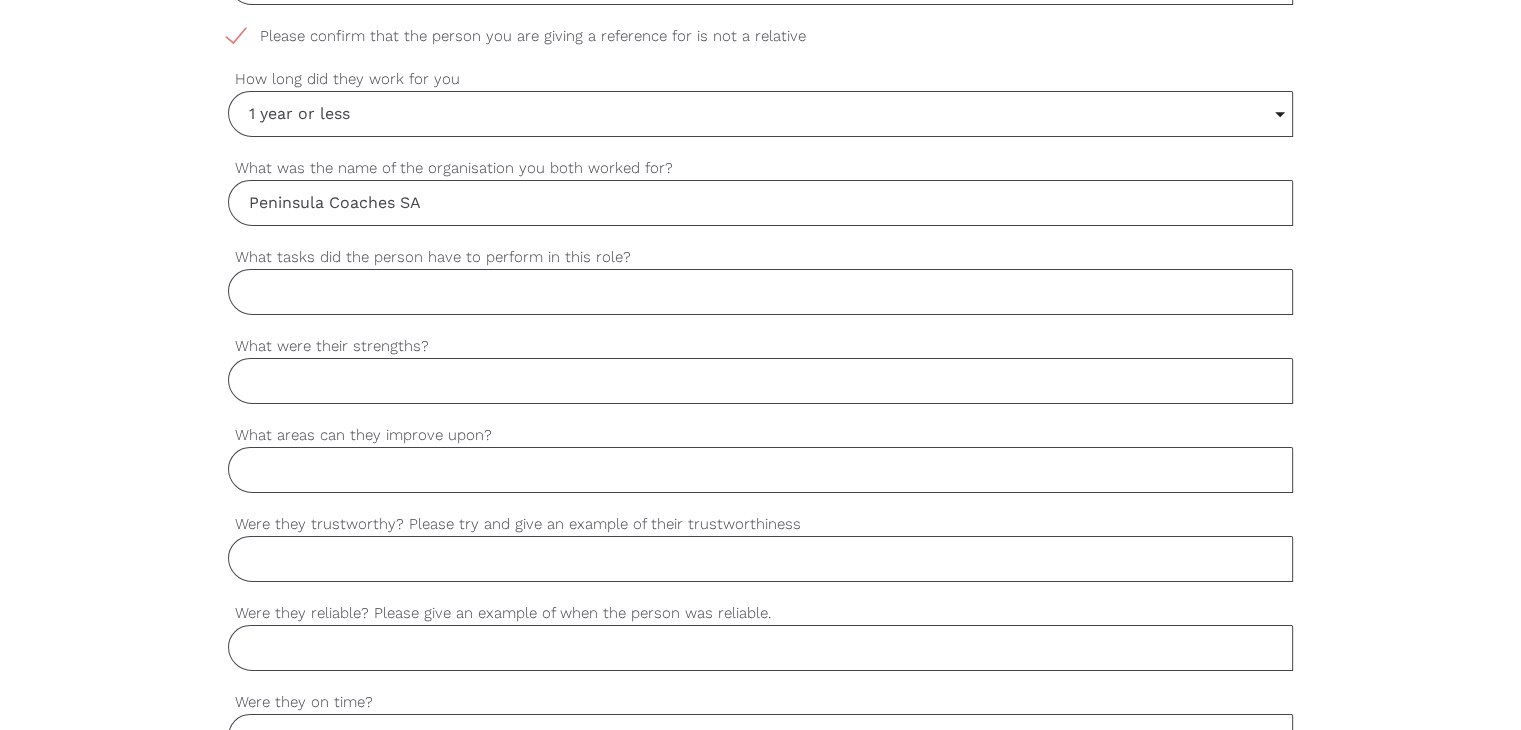 scroll, scrollTop: 1200, scrollLeft: 0, axis: vertical 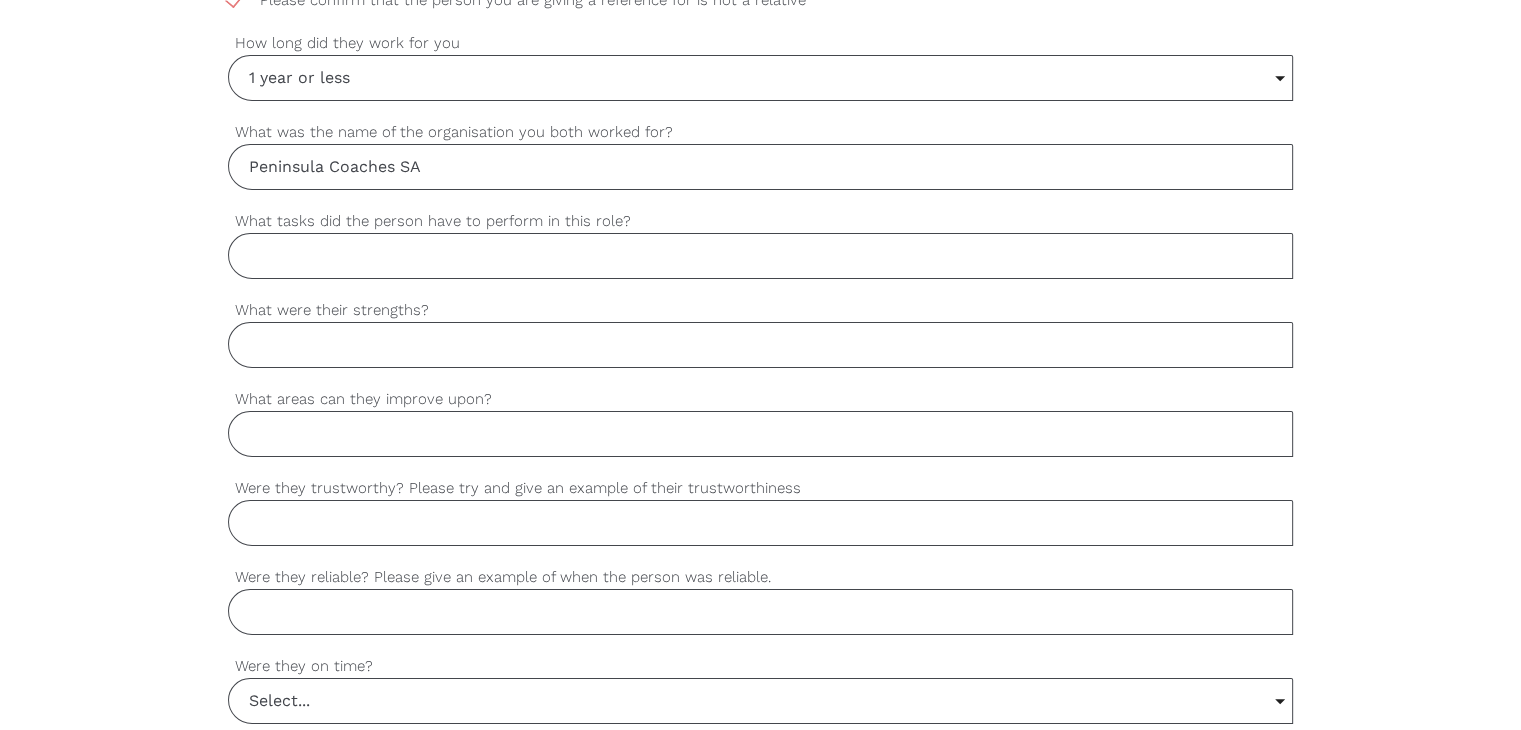 click on "Were they trustworthy? Please try and give an example of their trustworthiness" at bounding box center [760, 523] 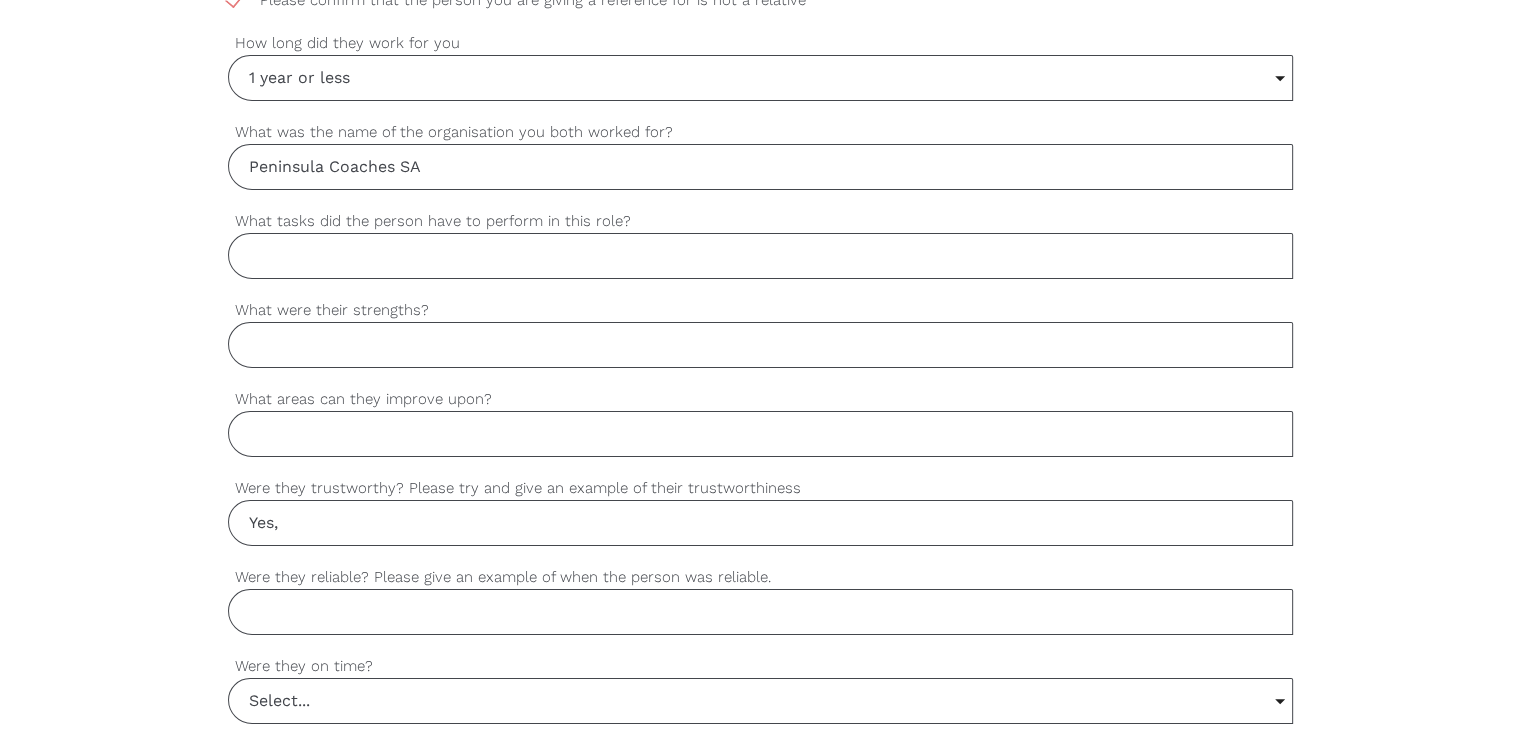 paste on "We have the pleasure of having [PERSON_NAME] on our Team at Peninsula Coaches SA" 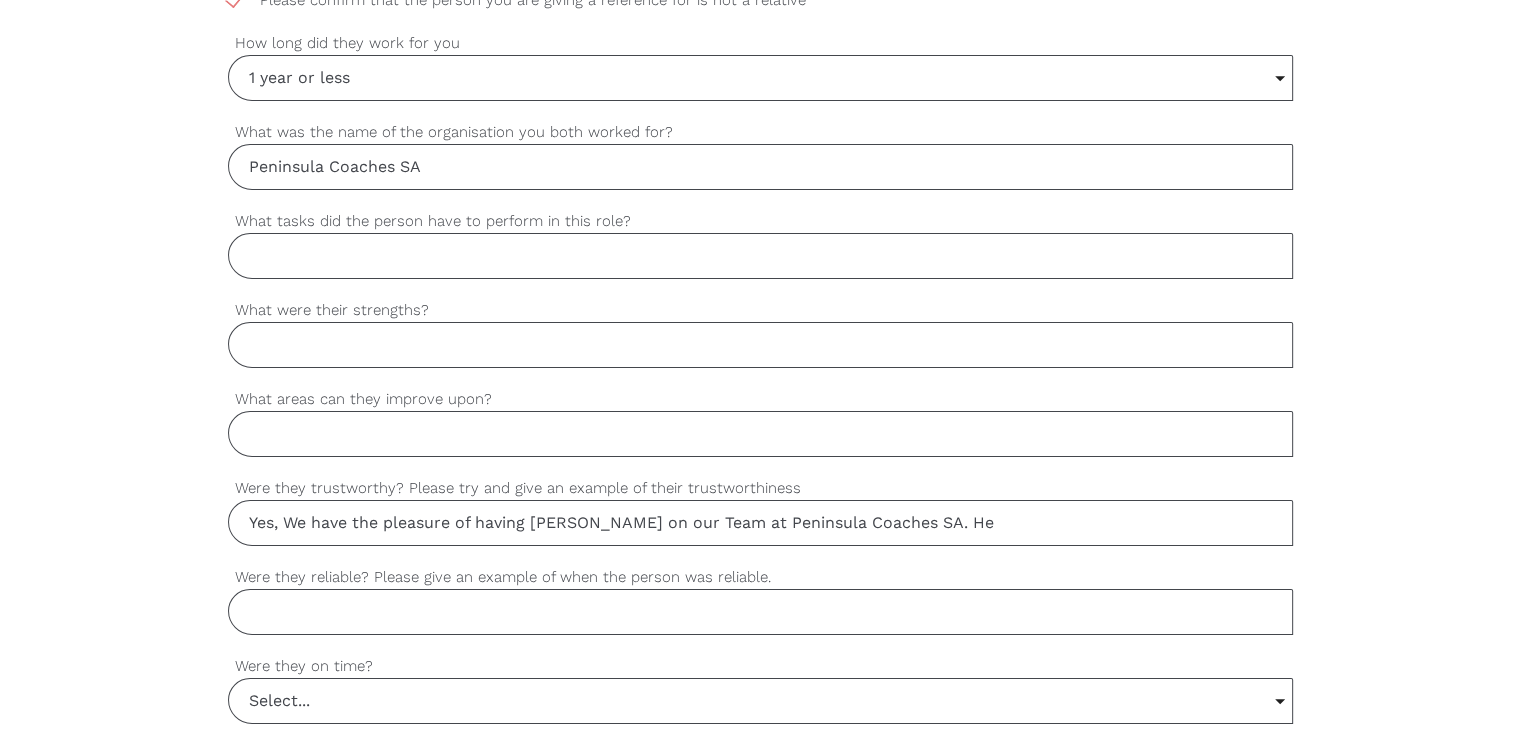 paste on "is a highly skilled, professional School Bus Driver" 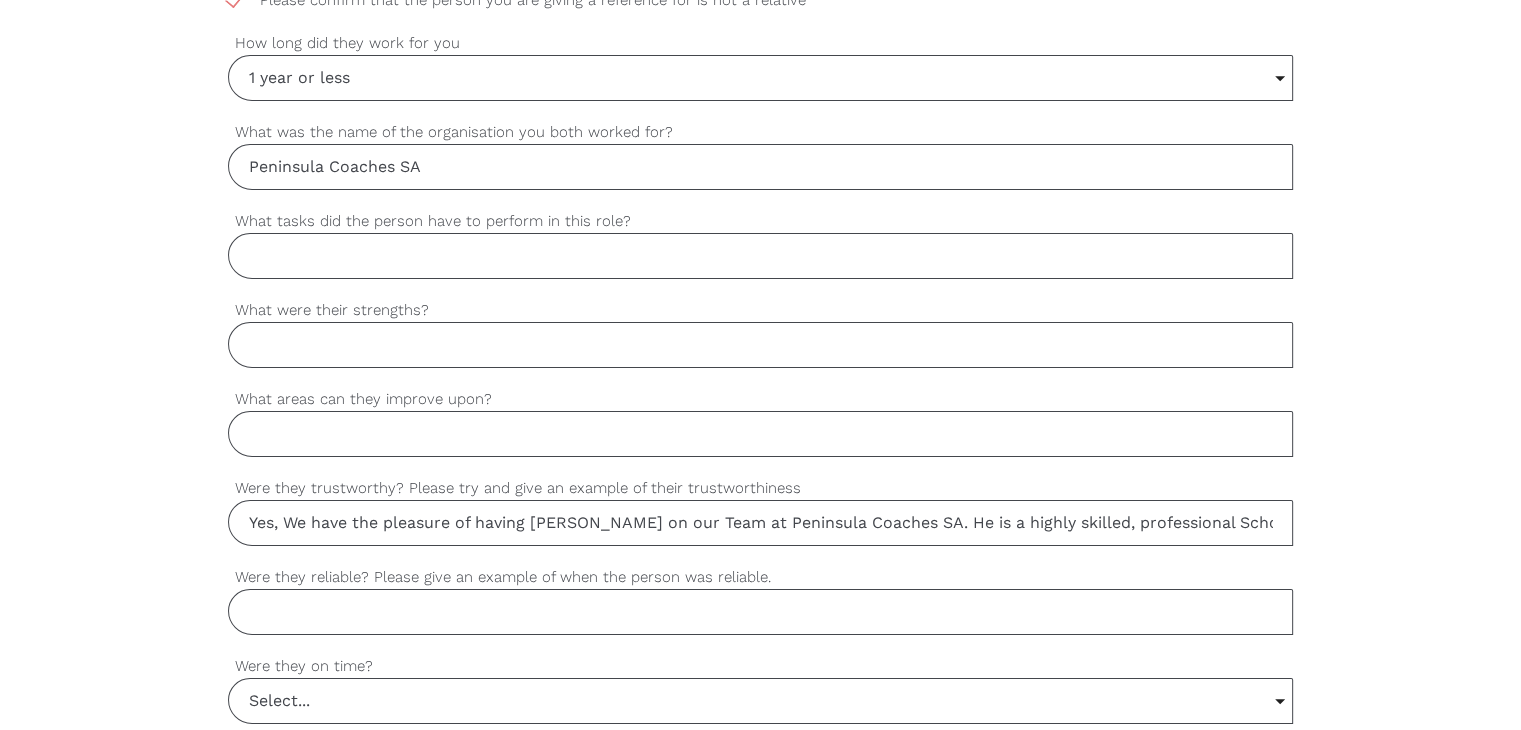 scroll, scrollTop: 0, scrollLeft: 73, axis: horizontal 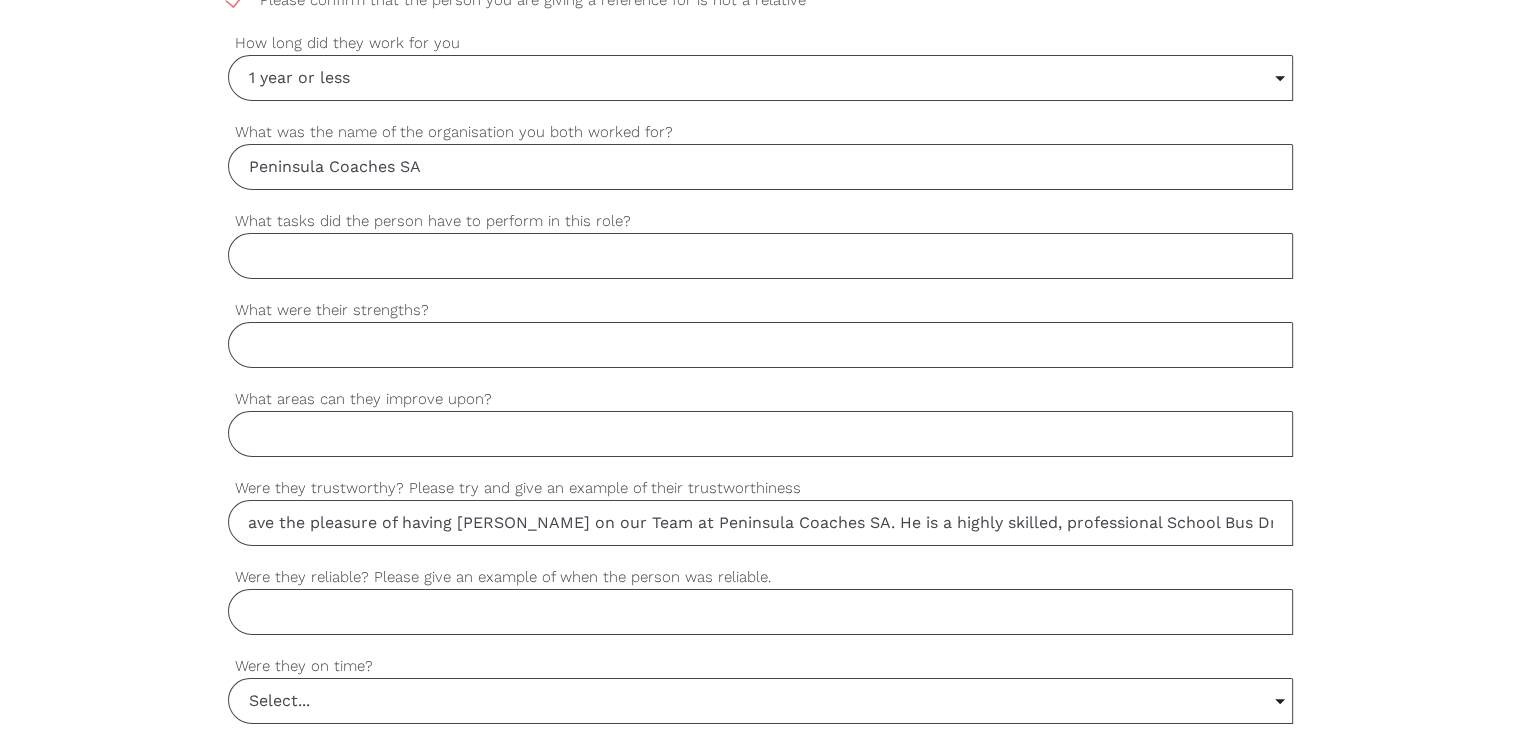 drag, startPoint x: 1037, startPoint y: 513, endPoint x: 1296, endPoint y: 539, distance: 260.30176 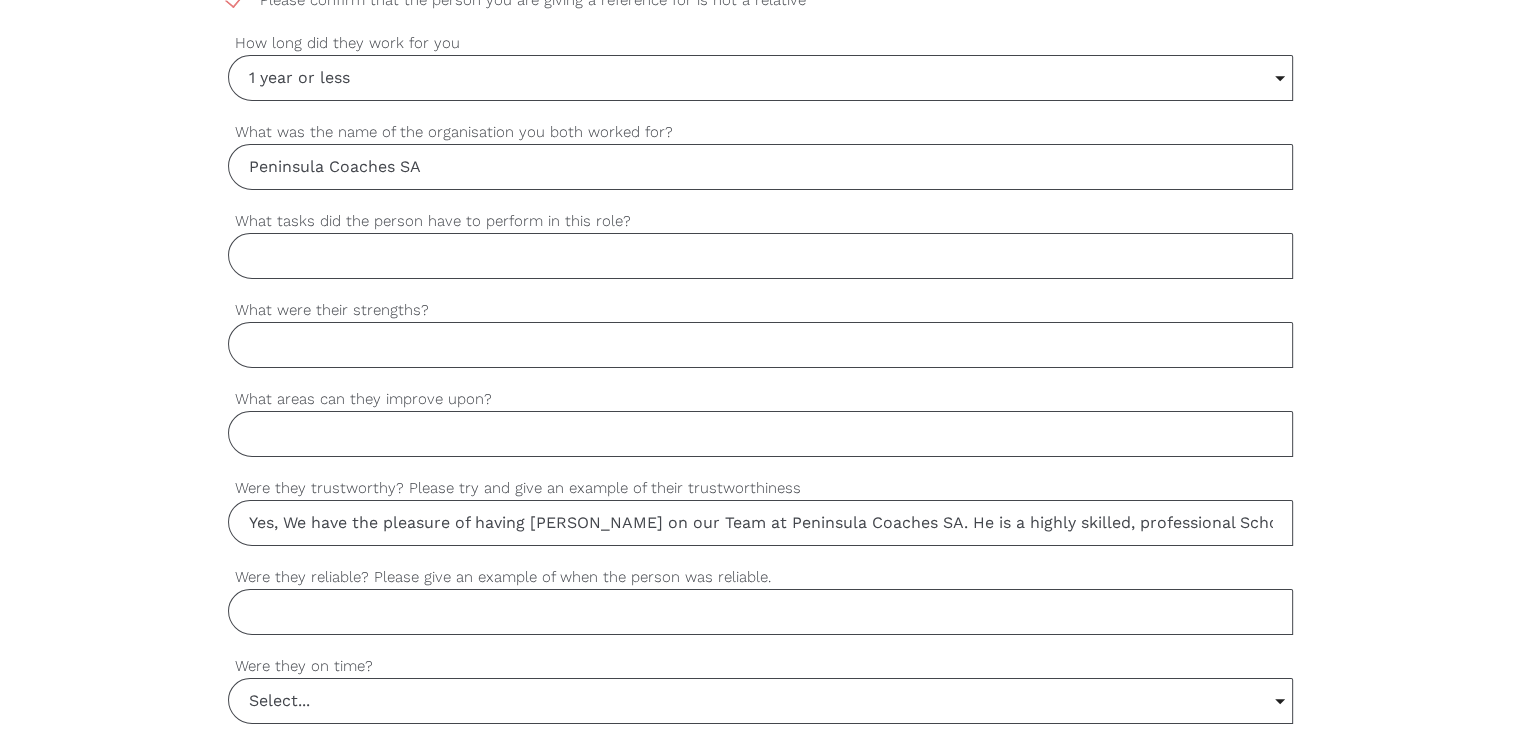 scroll, scrollTop: 0, scrollLeft: 73, axis: horizontal 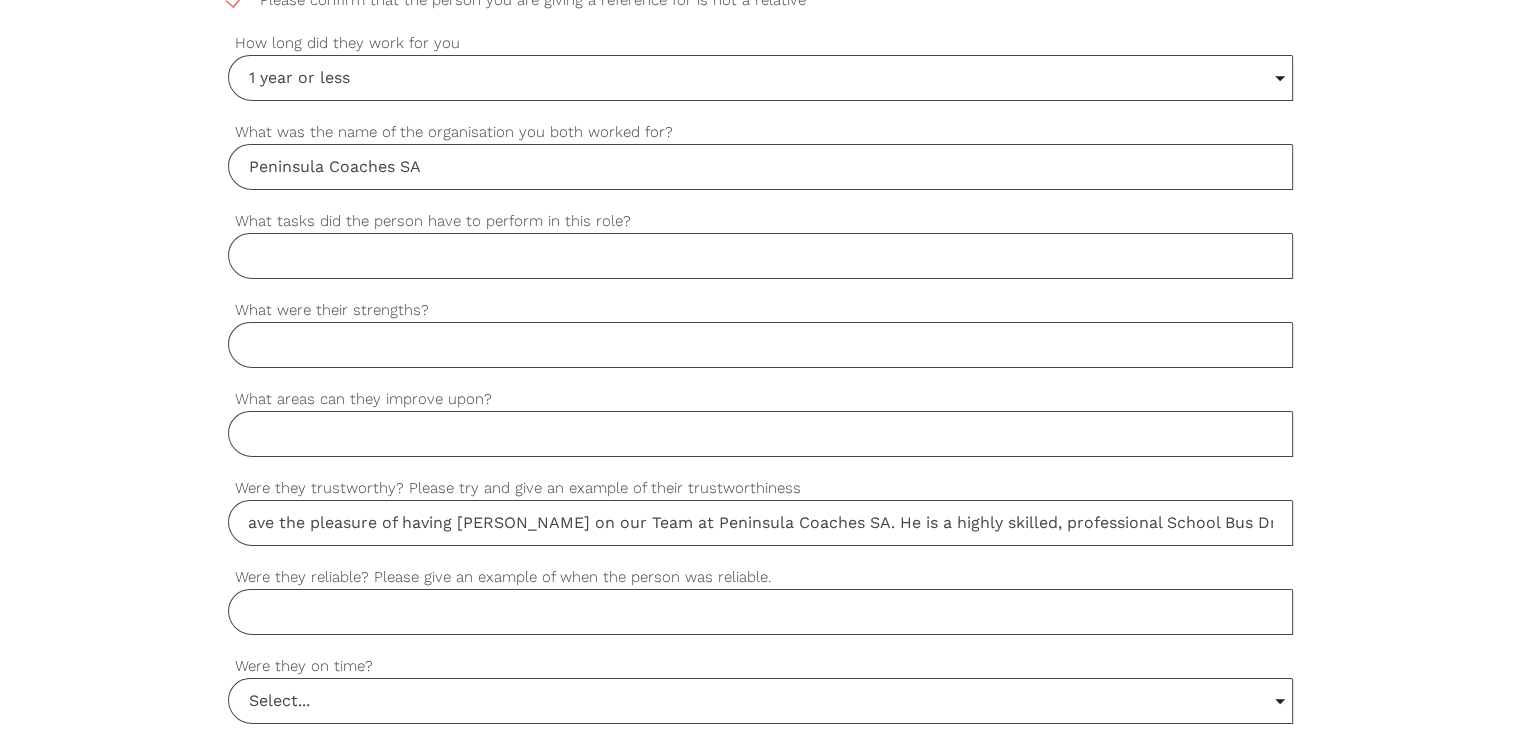 drag, startPoint x: 995, startPoint y: 516, endPoint x: 1338, endPoint y: 534, distance: 343.472 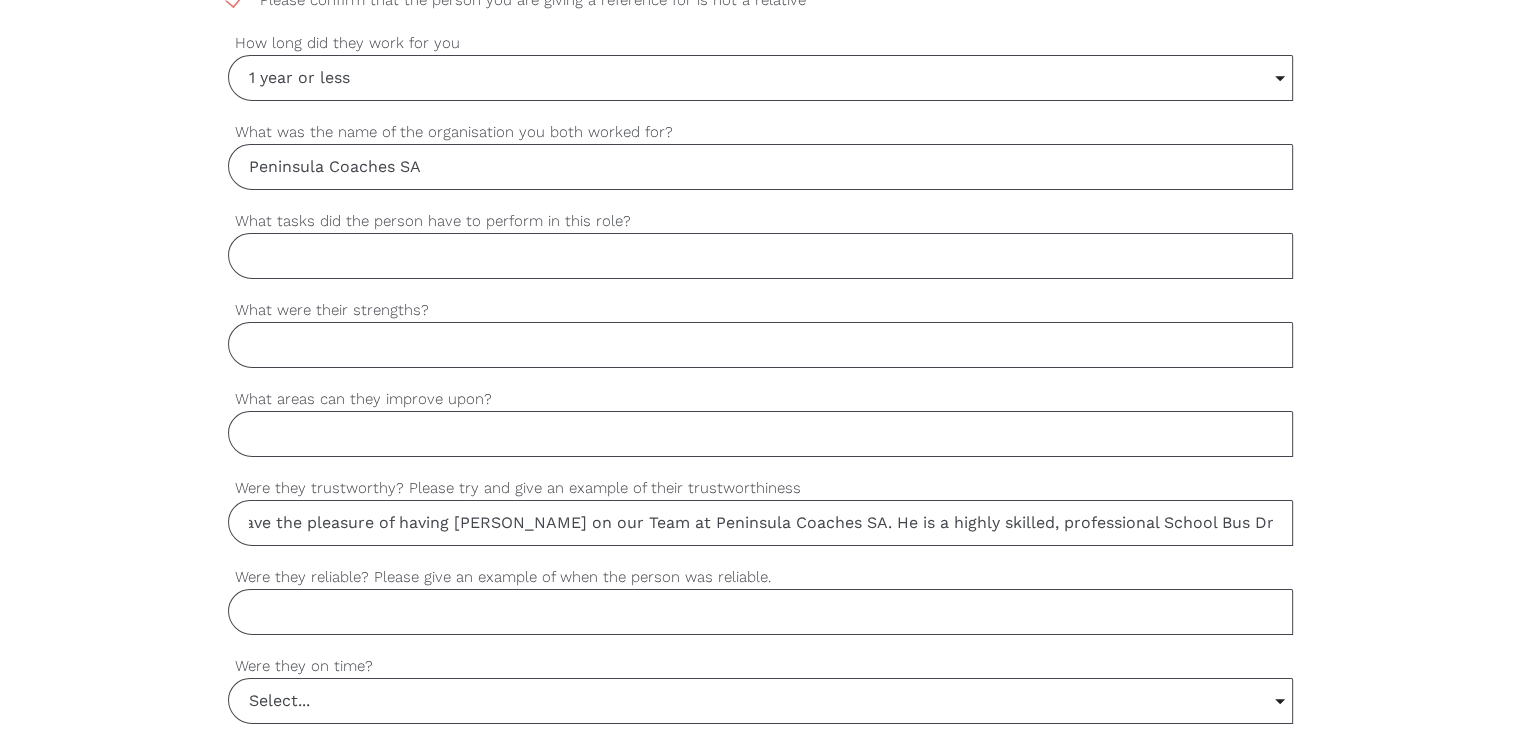type on "Yes, We have the pleasure of having [PERSON_NAME] on our Team at Peninsula Coaches SA. He is a highly skilled, professional School Bus Driver." 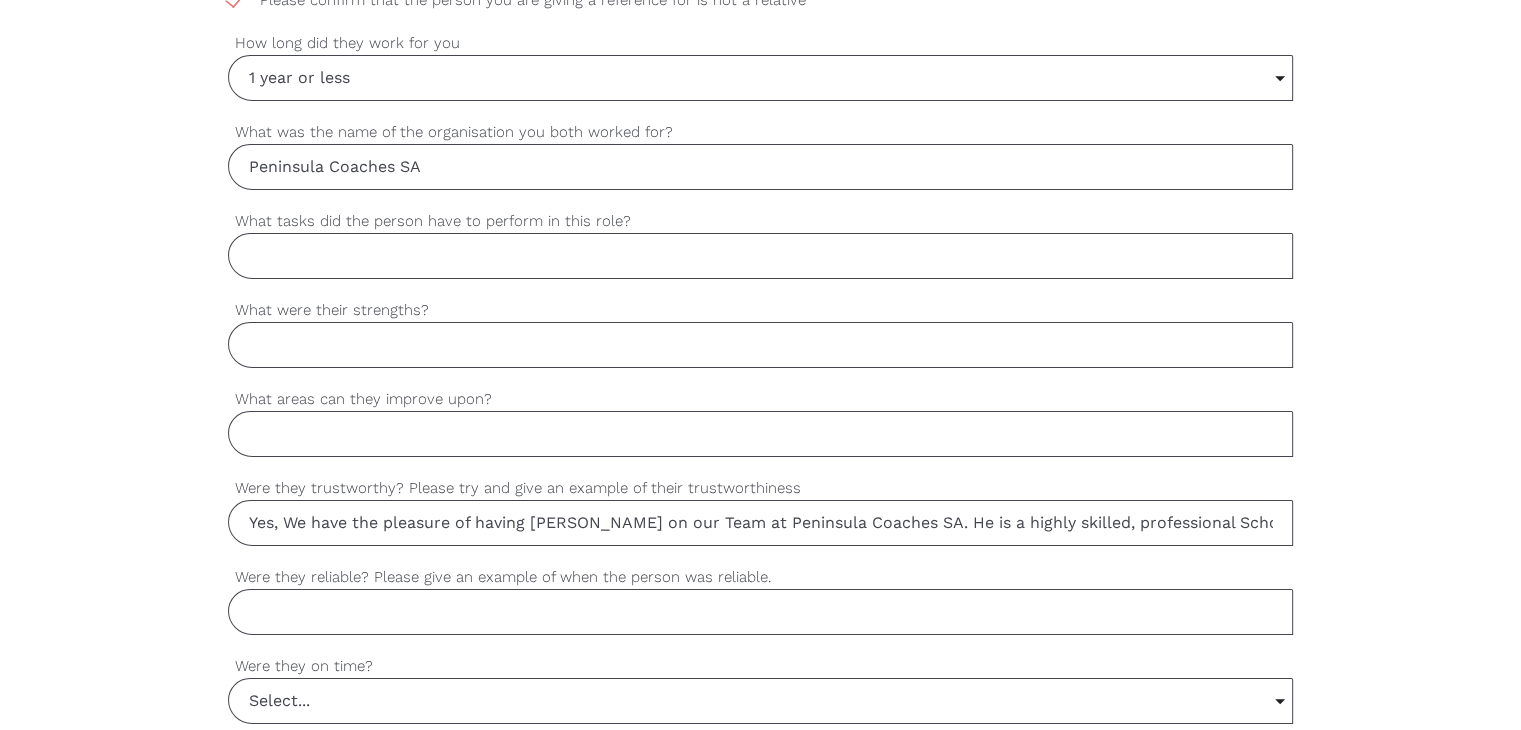click on "Were they reliable? Please give an example of when the person was reliable." at bounding box center (760, 612) 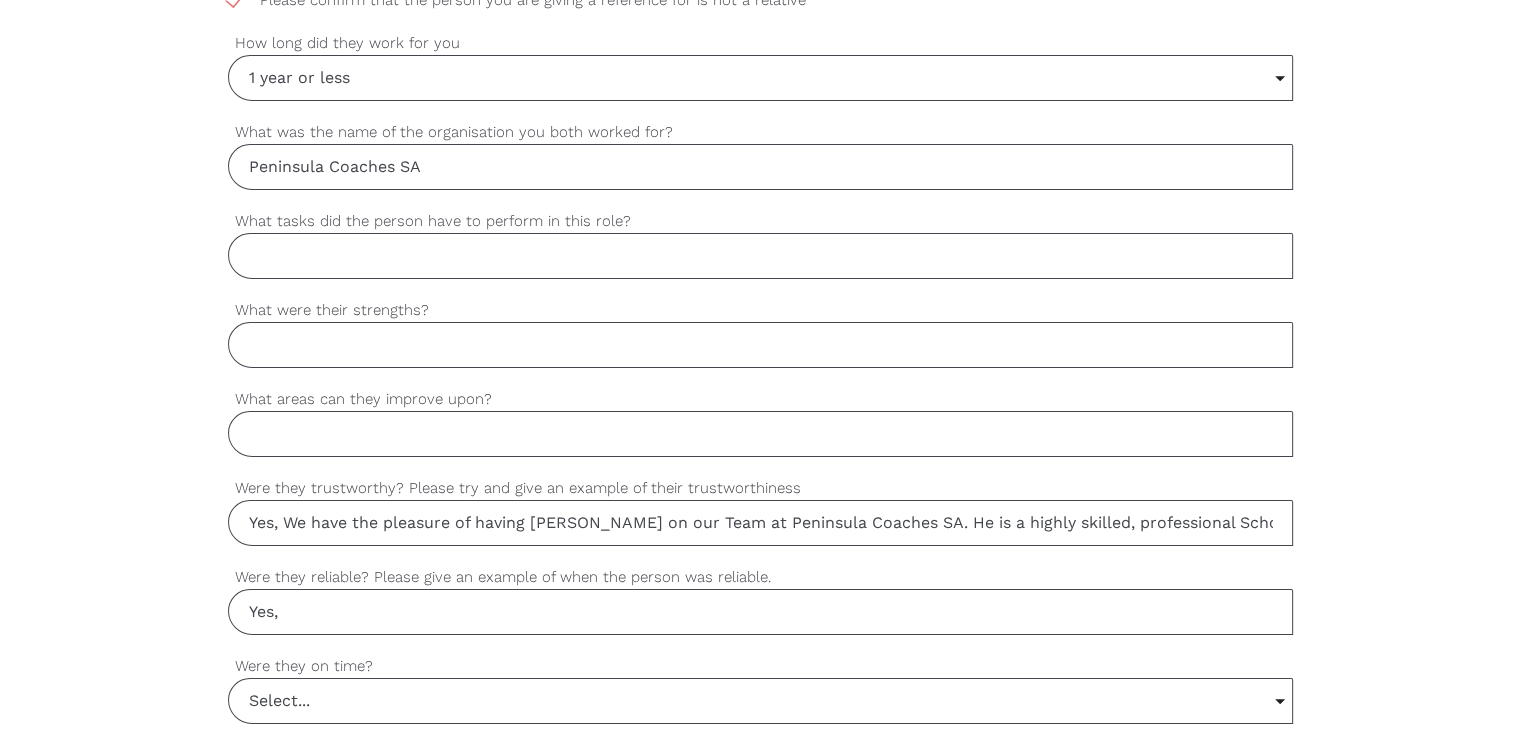 paste on "He is dedicated to his role, is trustworthy, hard working, organized and consist" 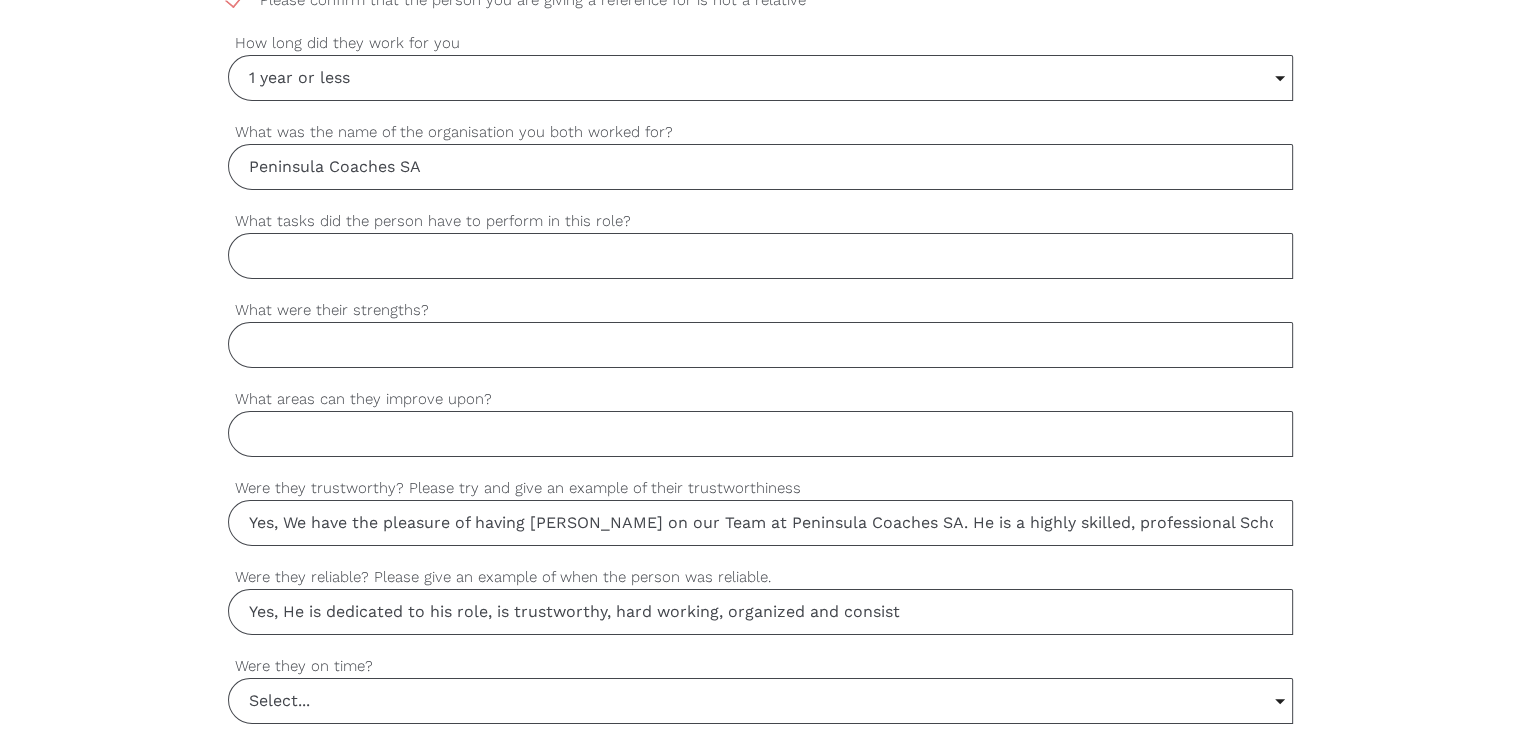 click on "Yes, He is dedicated to his role, is trustworthy, hard working, organized and consist" at bounding box center (760, 612) 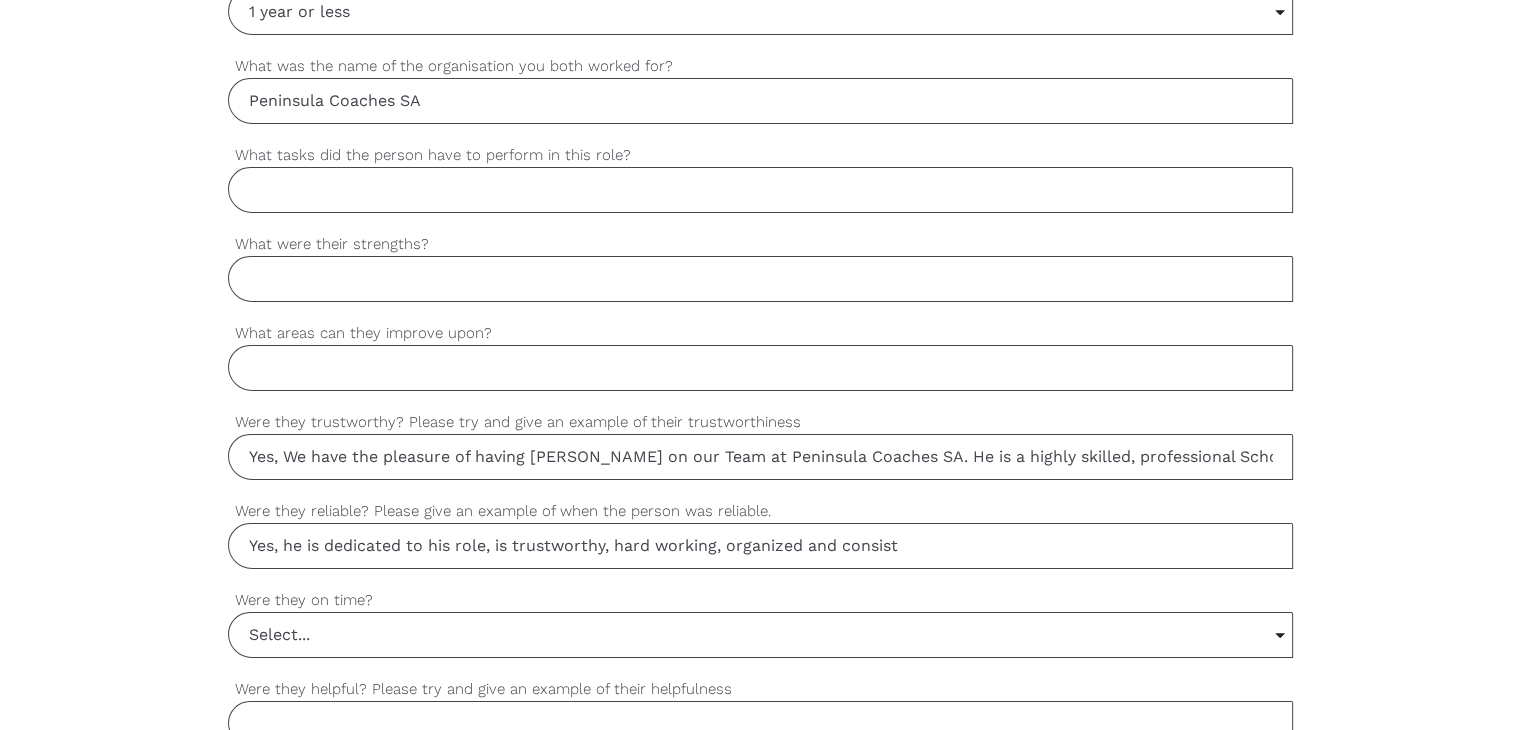 scroll, scrollTop: 1300, scrollLeft: 0, axis: vertical 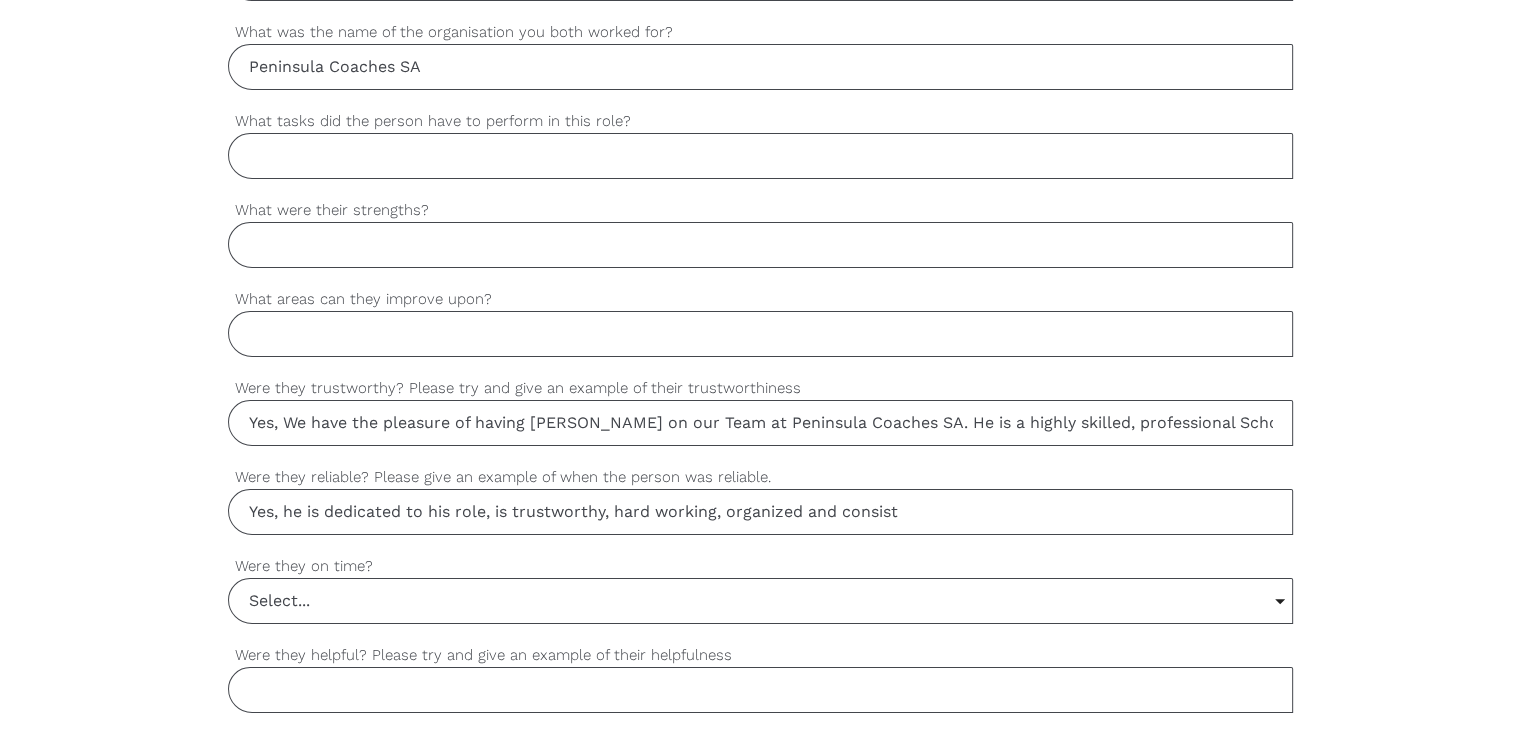 type on "Yes, he is dedicated to his role, is trustworthy, hard working, organized and consist" 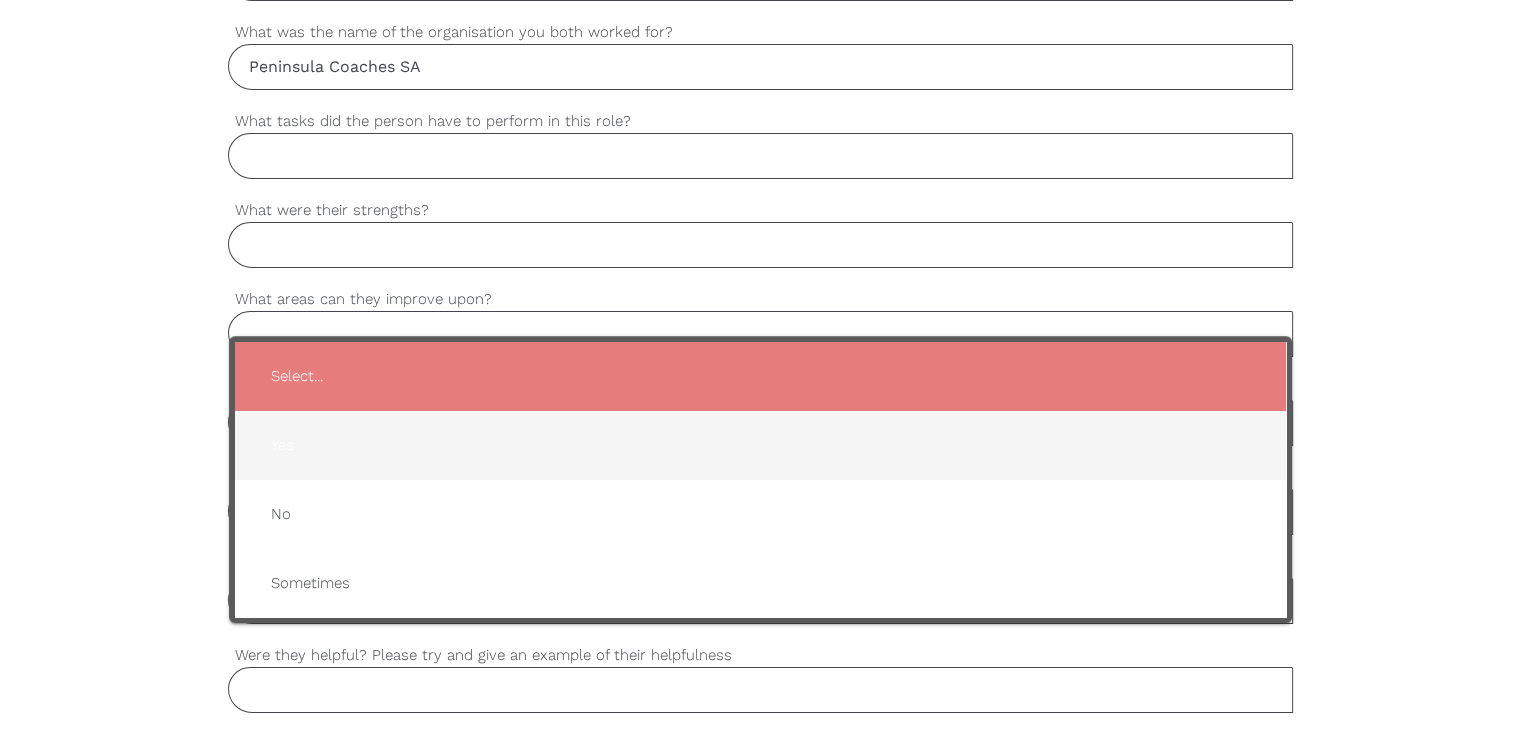 click on "Yes" at bounding box center [760, 445] 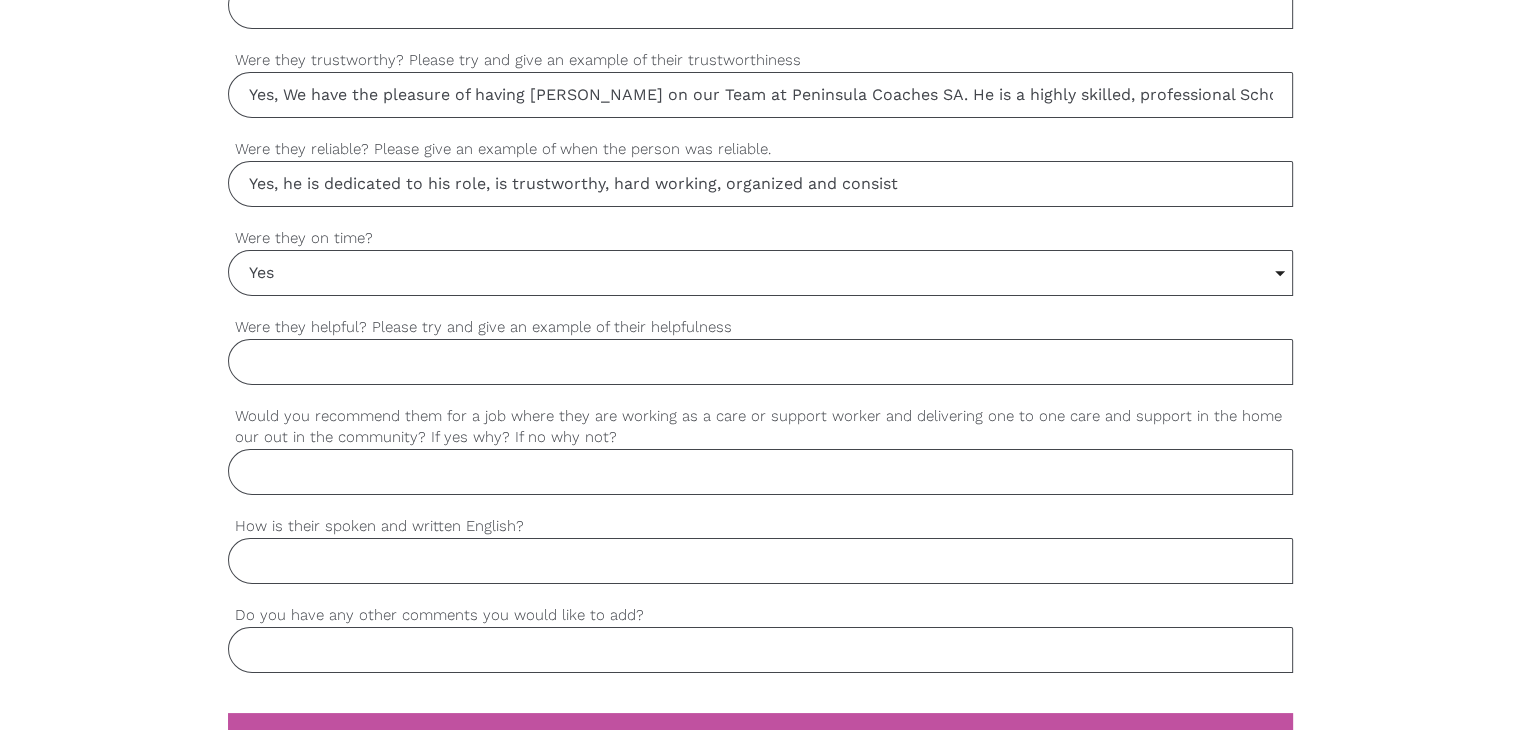 scroll, scrollTop: 1700, scrollLeft: 0, axis: vertical 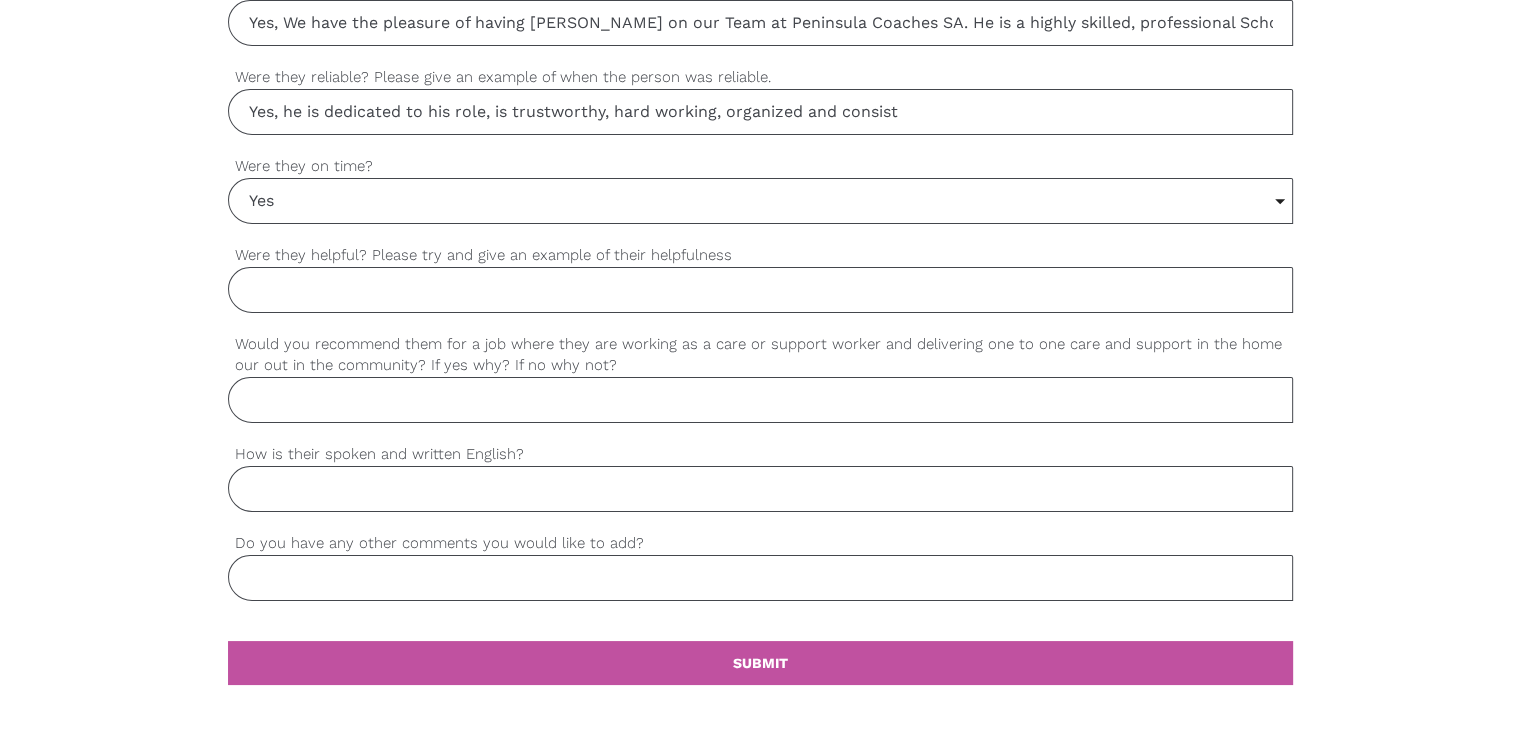 click on "Were they helpful? Please try and give an example of their helpfulness" at bounding box center [760, 290] 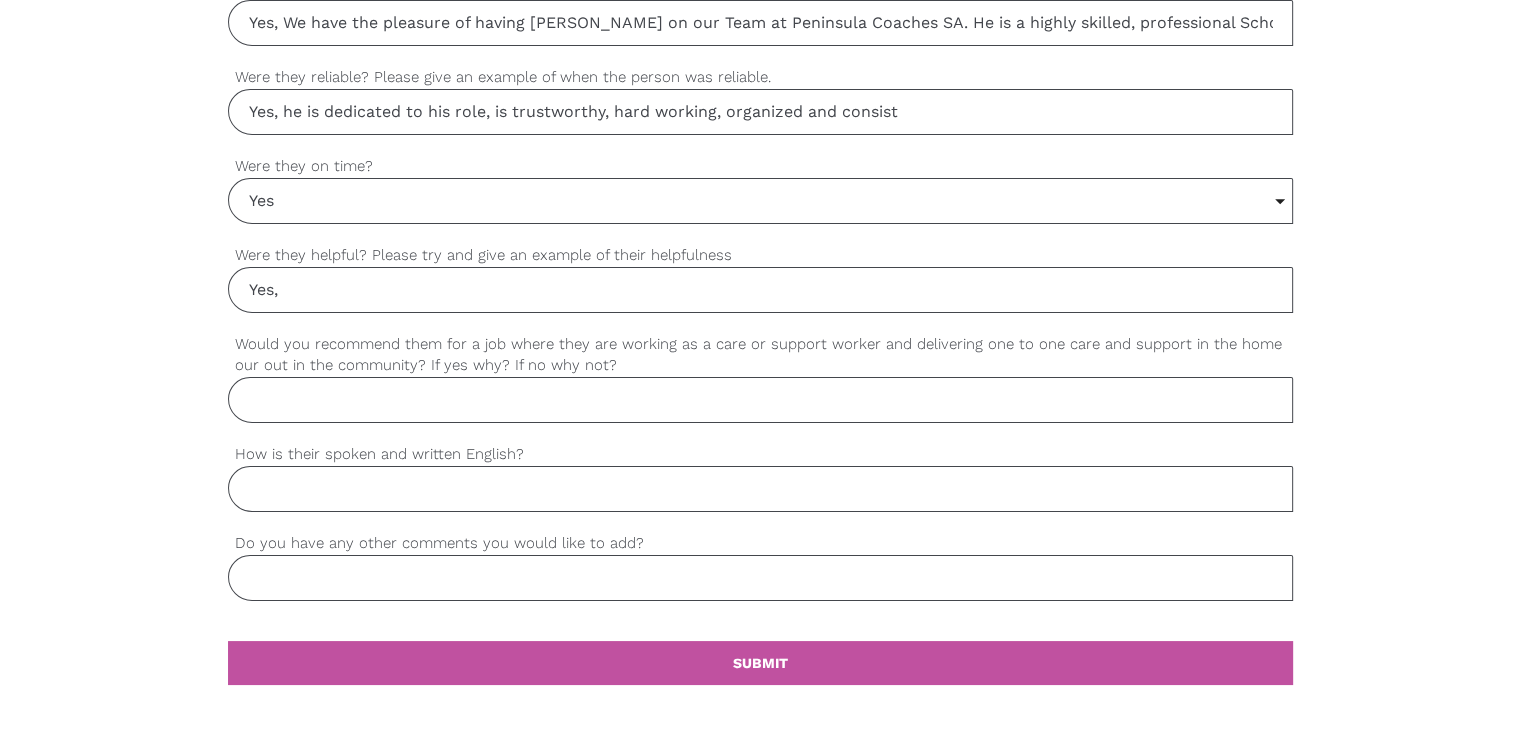 paste on ".  His communication skills are exceptional, and he always goes above and beyond what is expected" 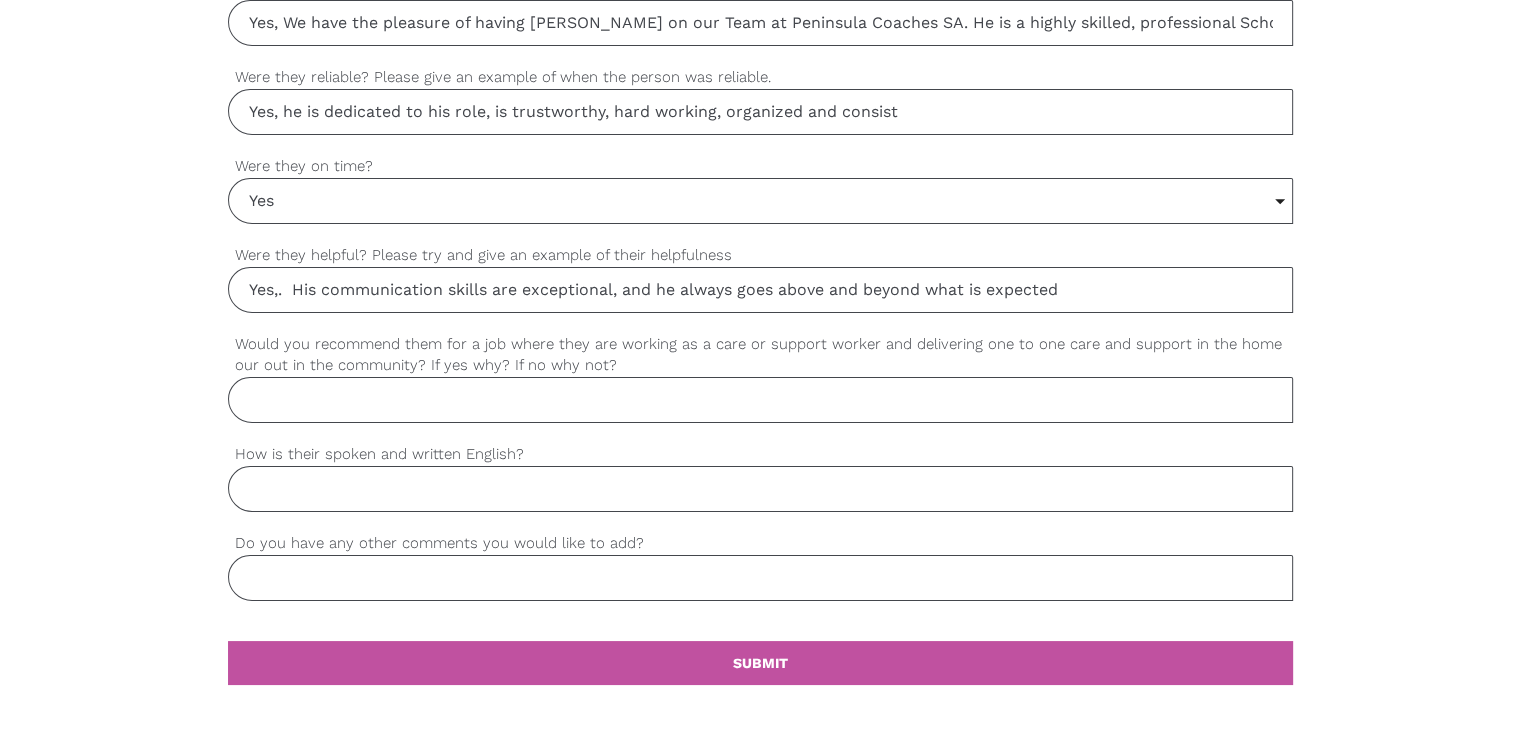 type on "Yes,.  His communication skills are exceptional, and he always goes above and beyond what is expected" 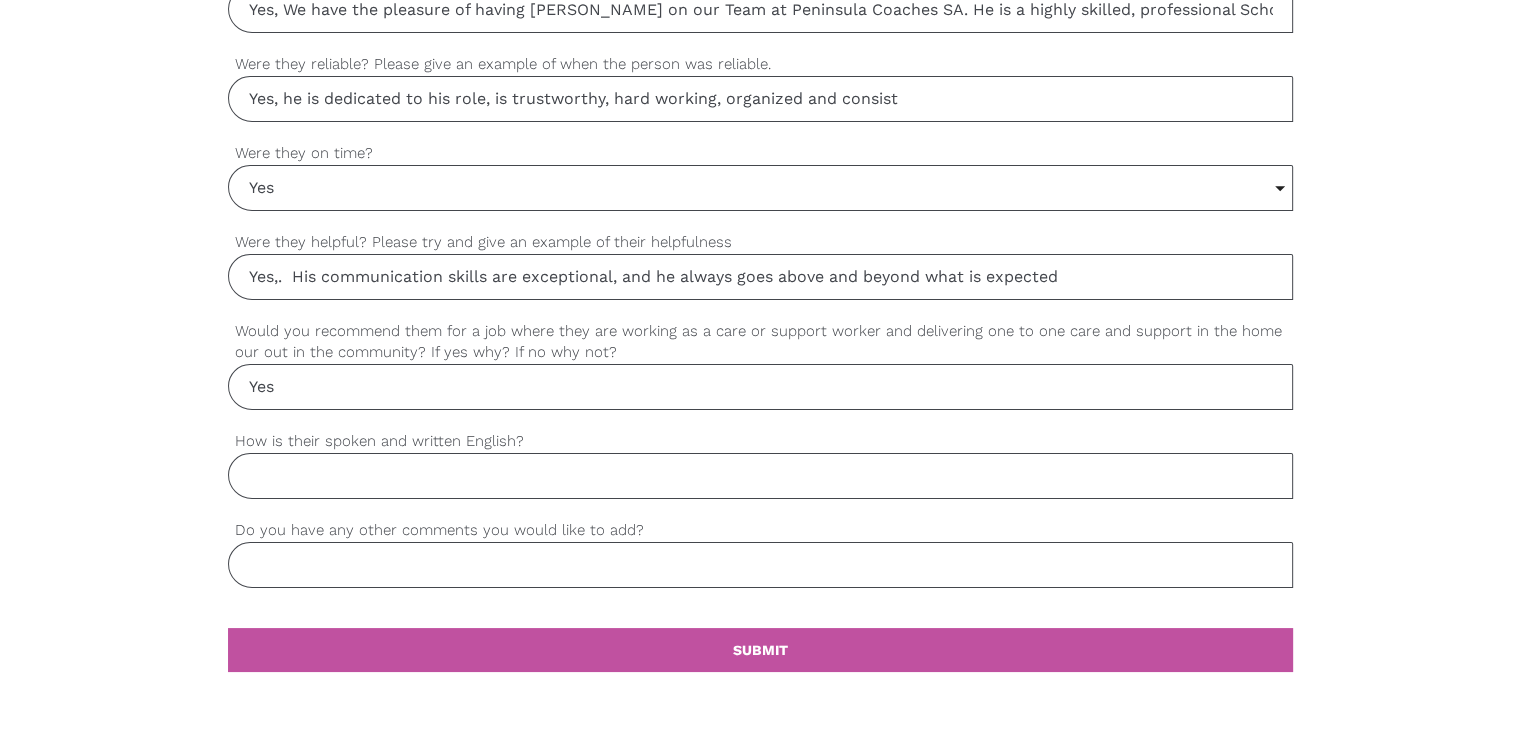 scroll, scrollTop: 1800, scrollLeft: 0, axis: vertical 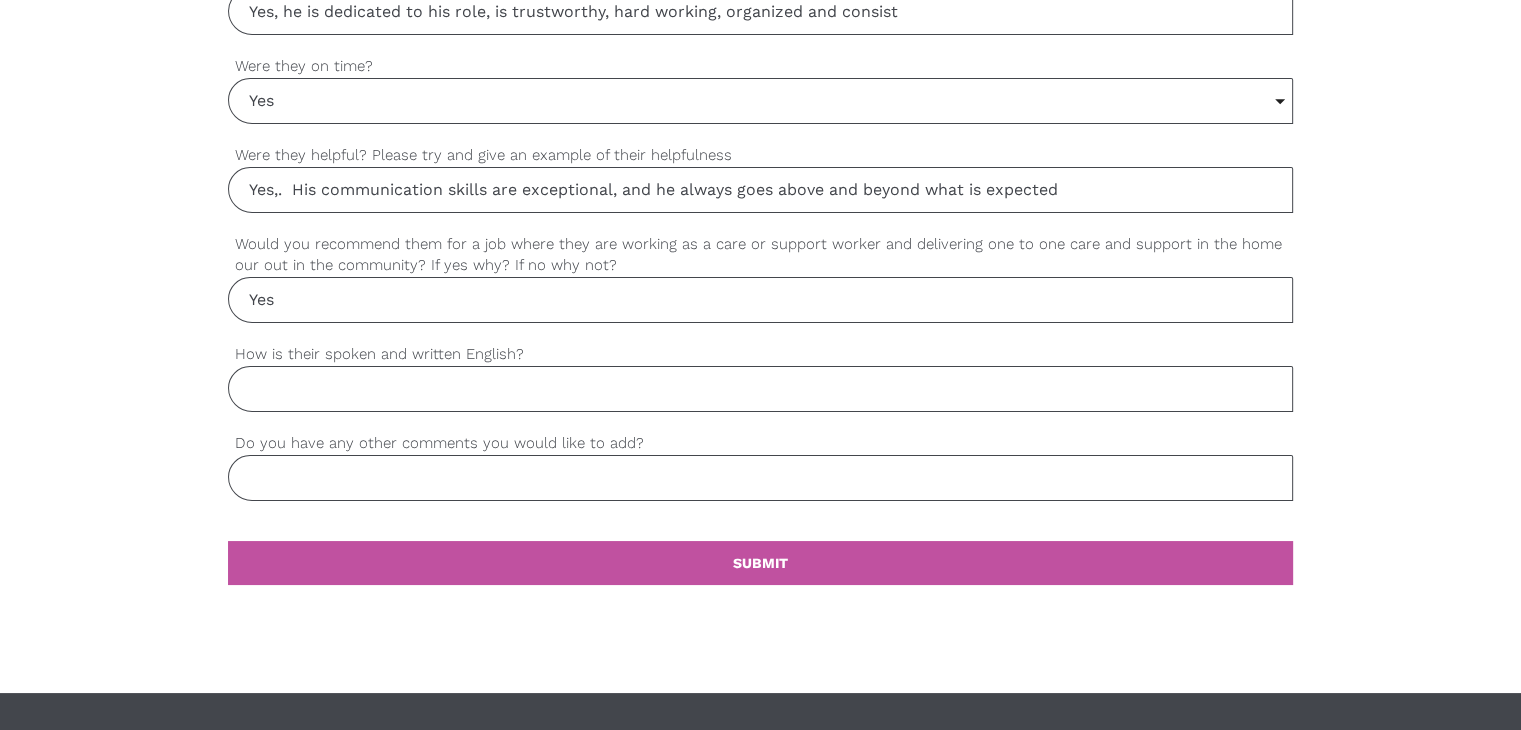 click on "How is their spoken and written English?" at bounding box center [760, 389] 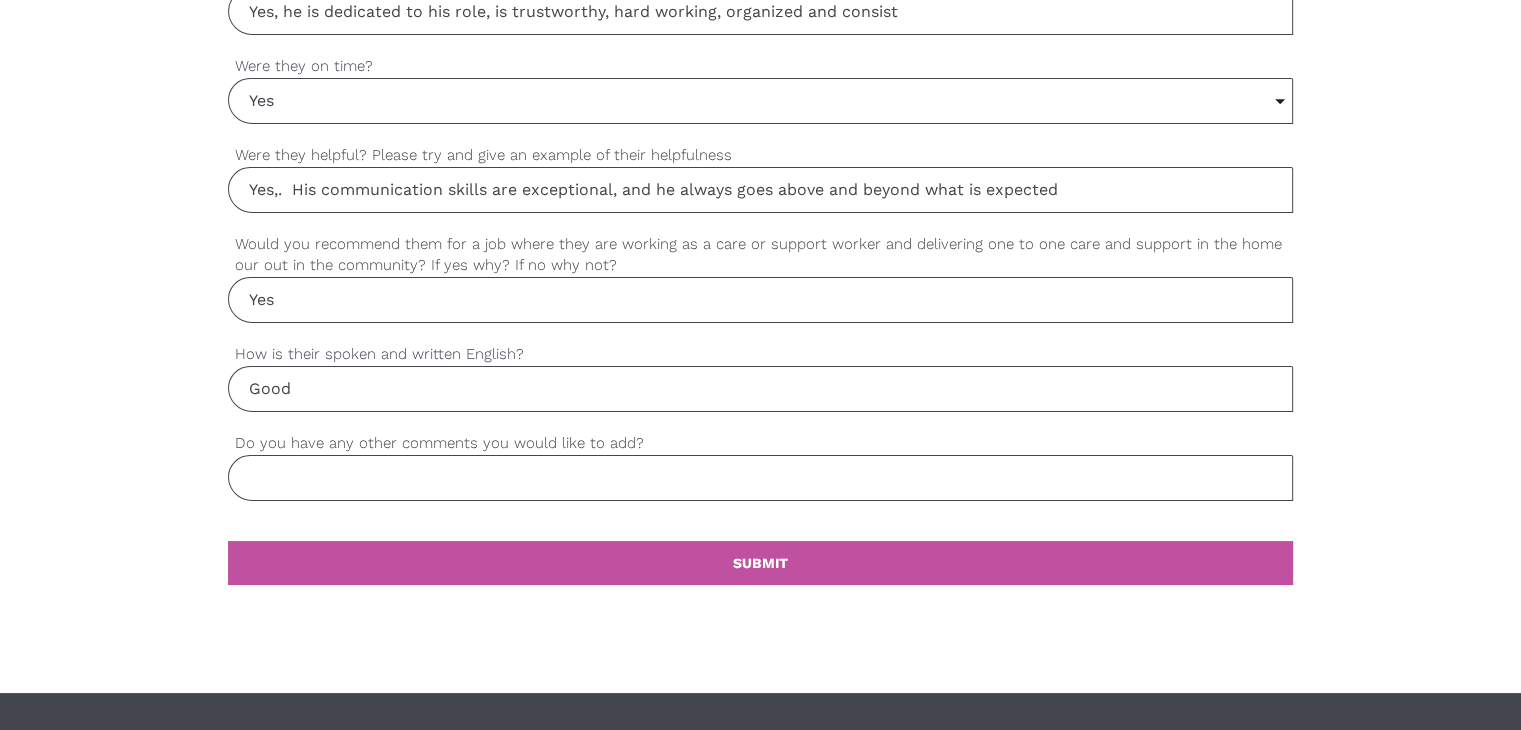 click on "Do you have any other comments you would like to add?" at bounding box center (760, 478) 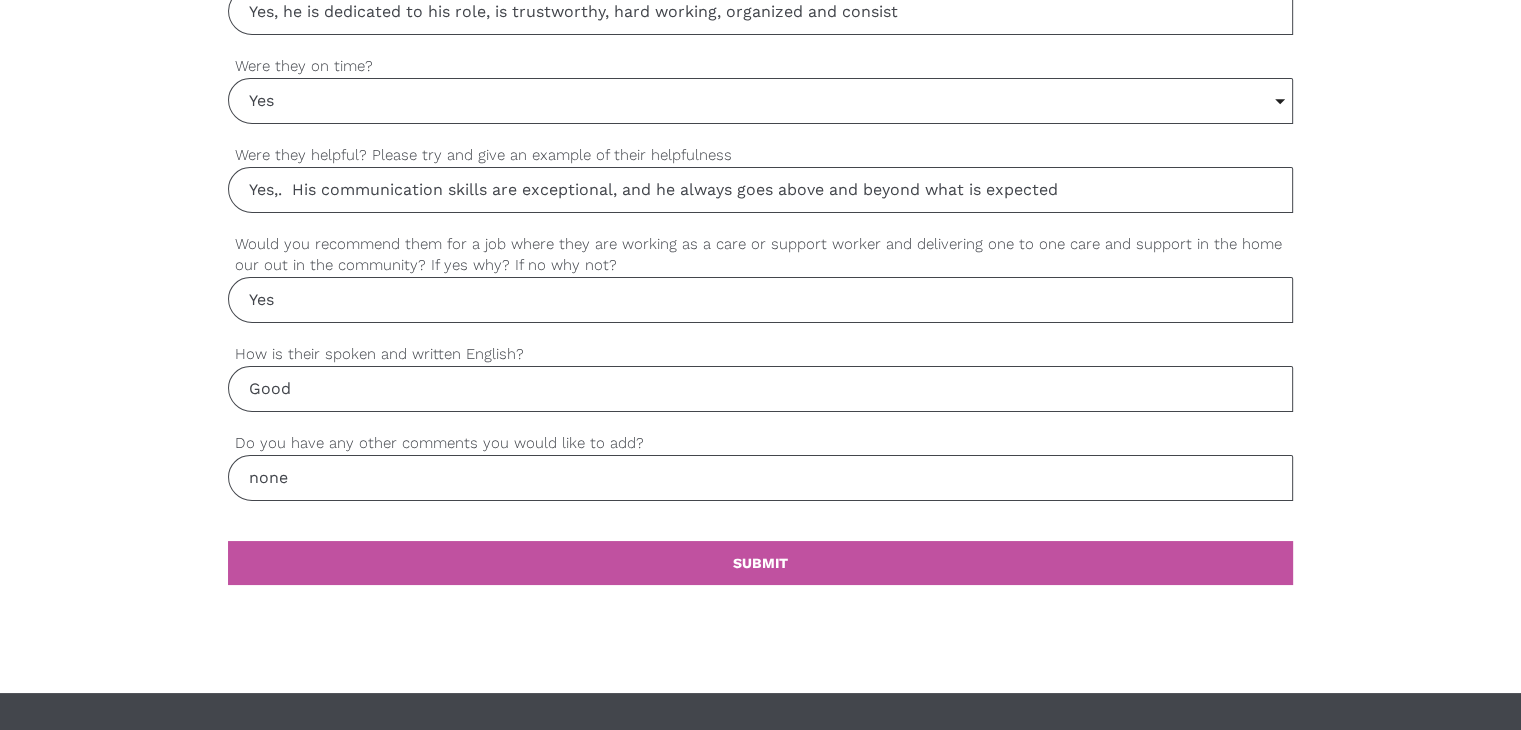 type on "None" 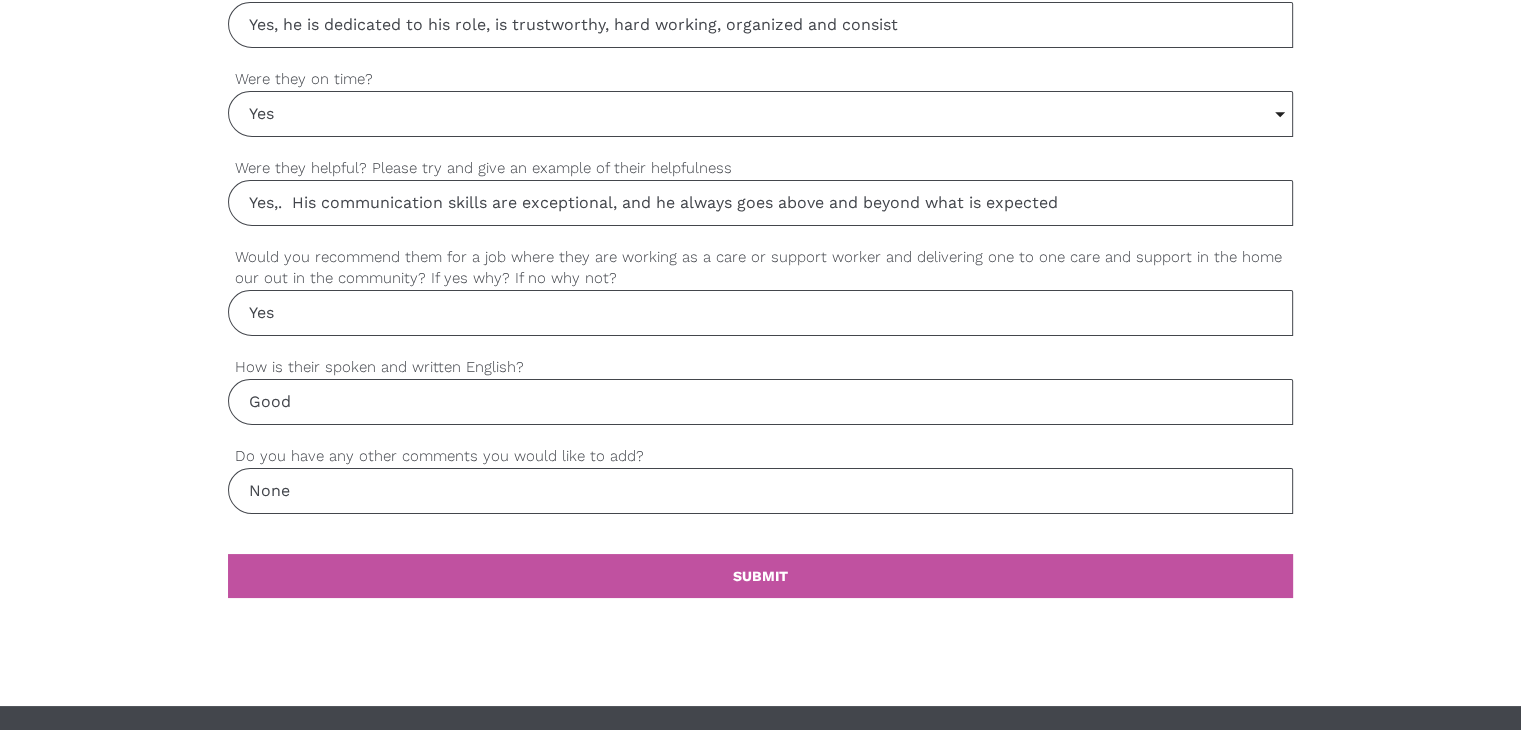 scroll, scrollTop: 1700, scrollLeft: 0, axis: vertical 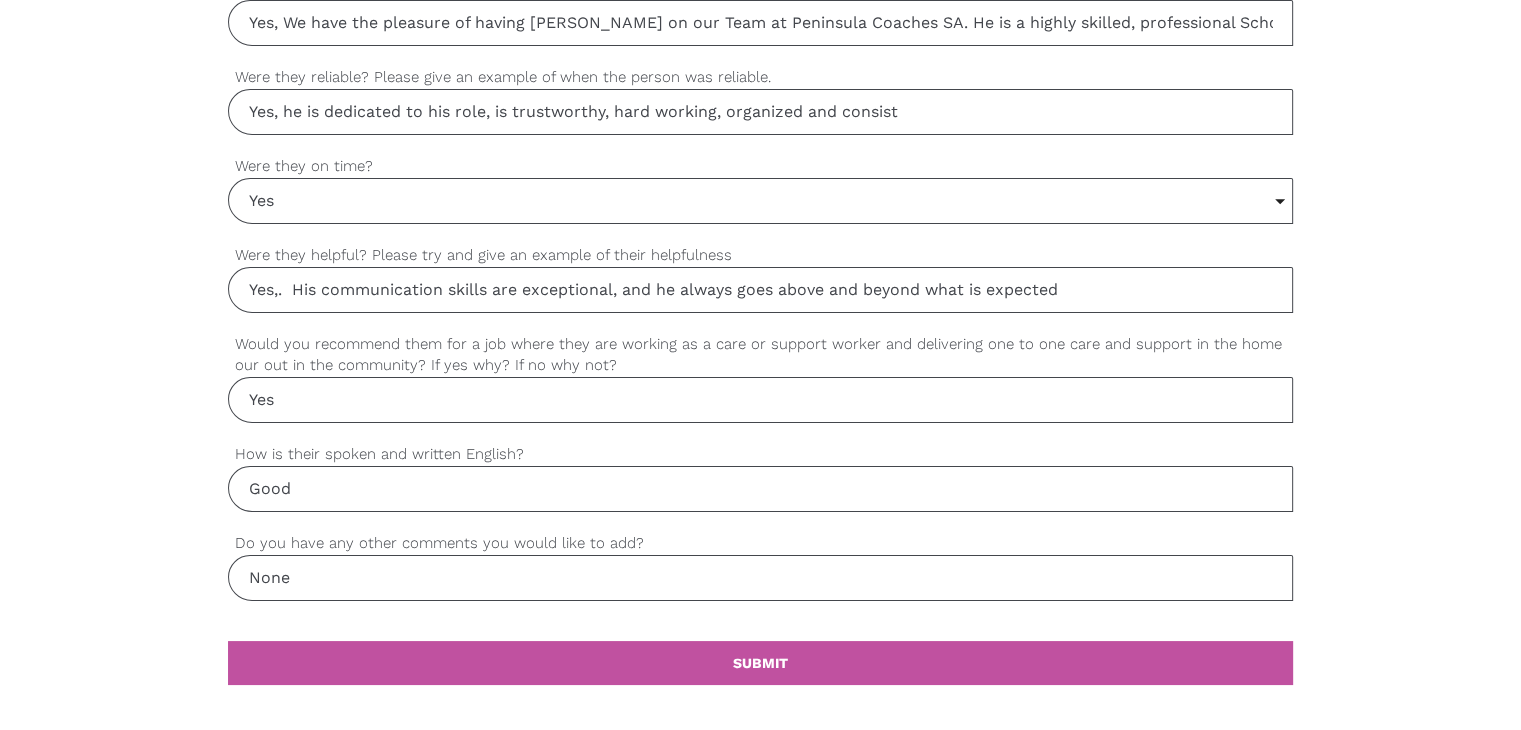 click on "Yes" at bounding box center [760, 400] 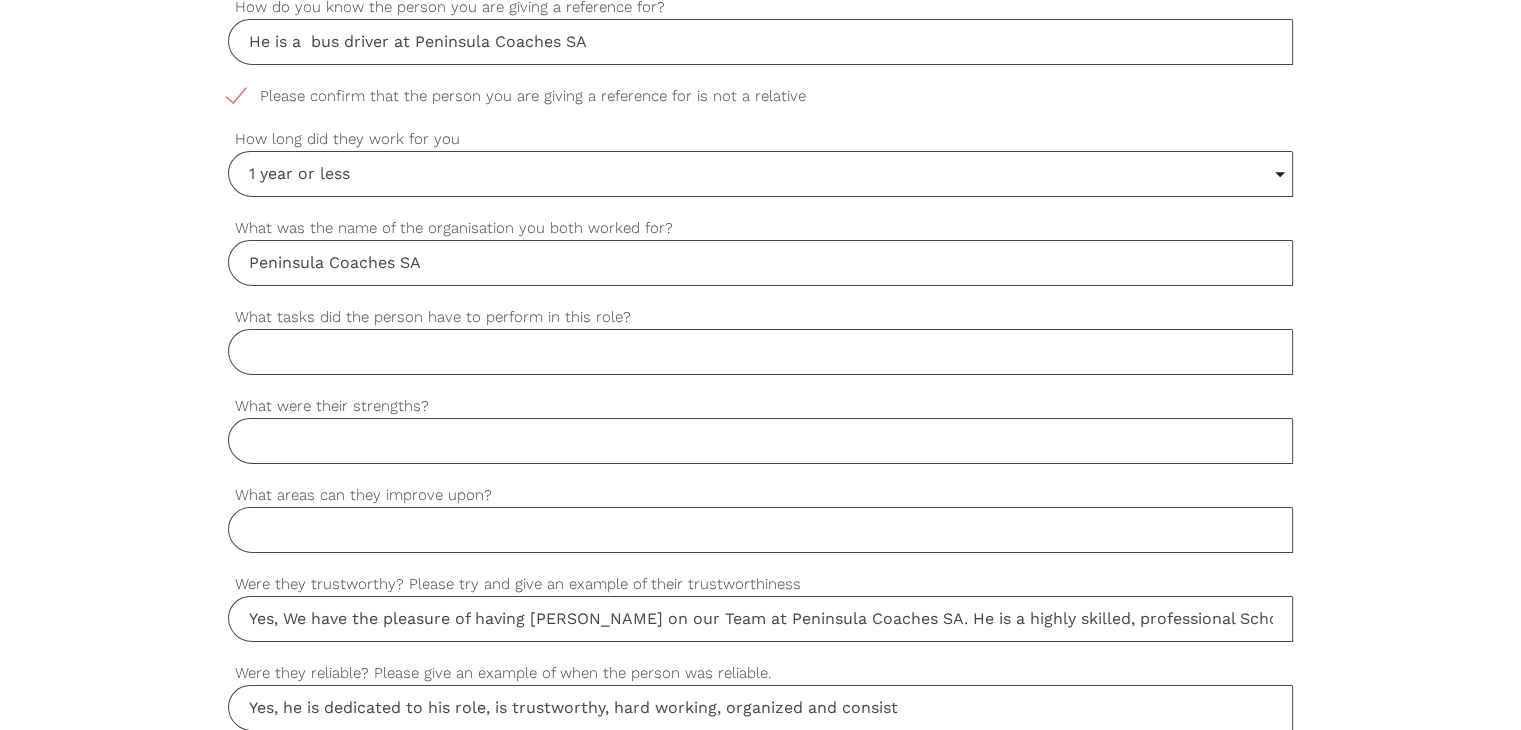 scroll, scrollTop: 1100, scrollLeft: 0, axis: vertical 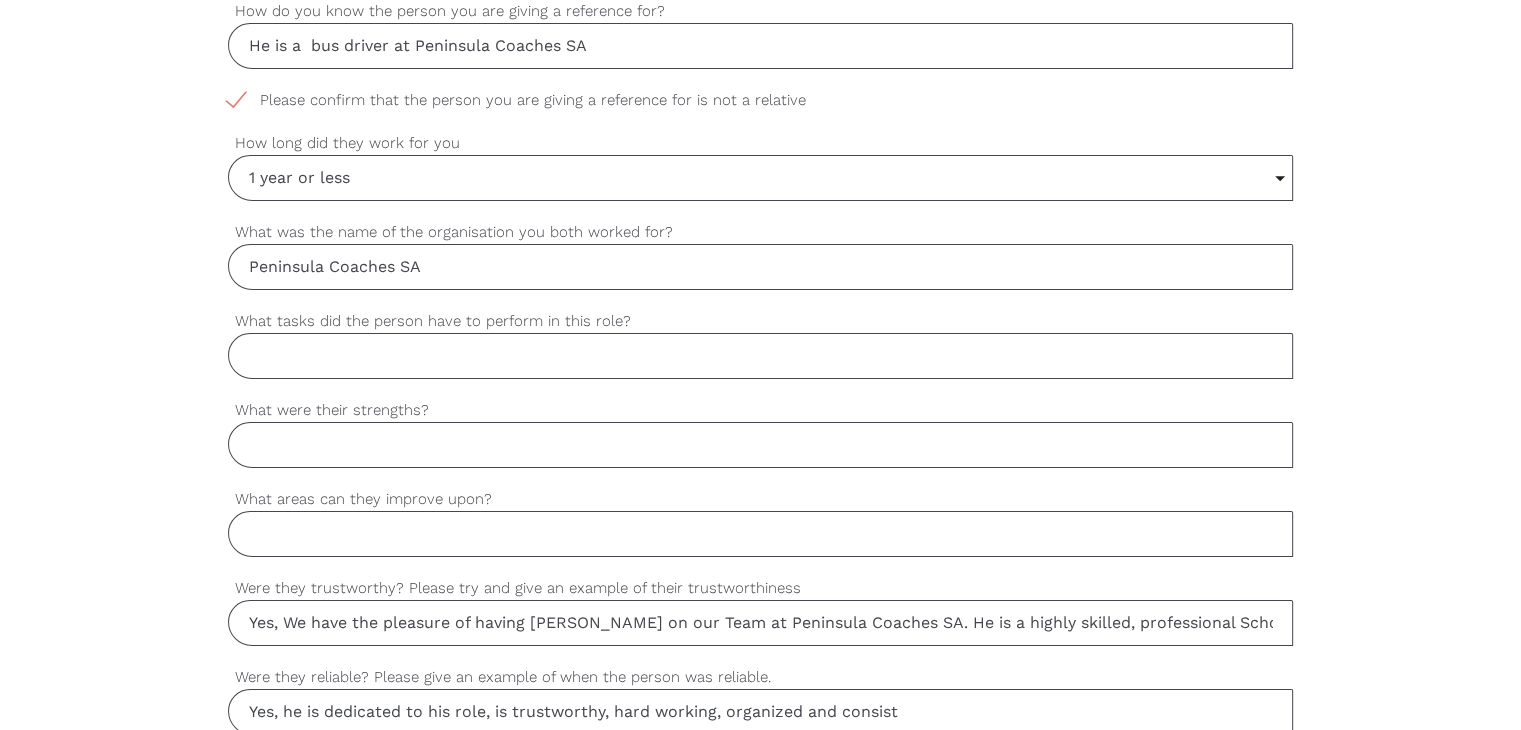 click on "What tasks did the person have to perform in this role?" at bounding box center (760, 356) 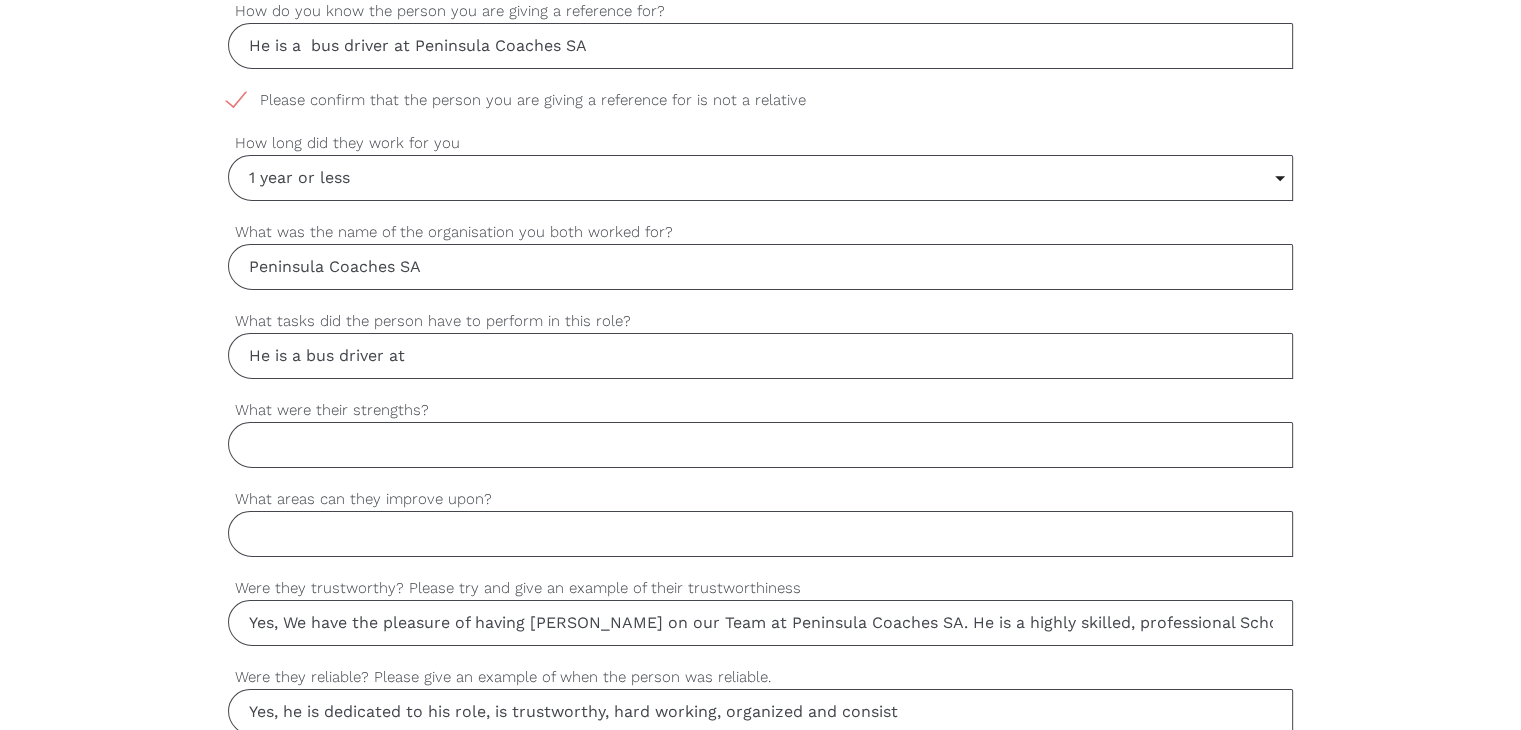 paste on "School Bus Driver in the [GEOGRAPHIC_DATA]." 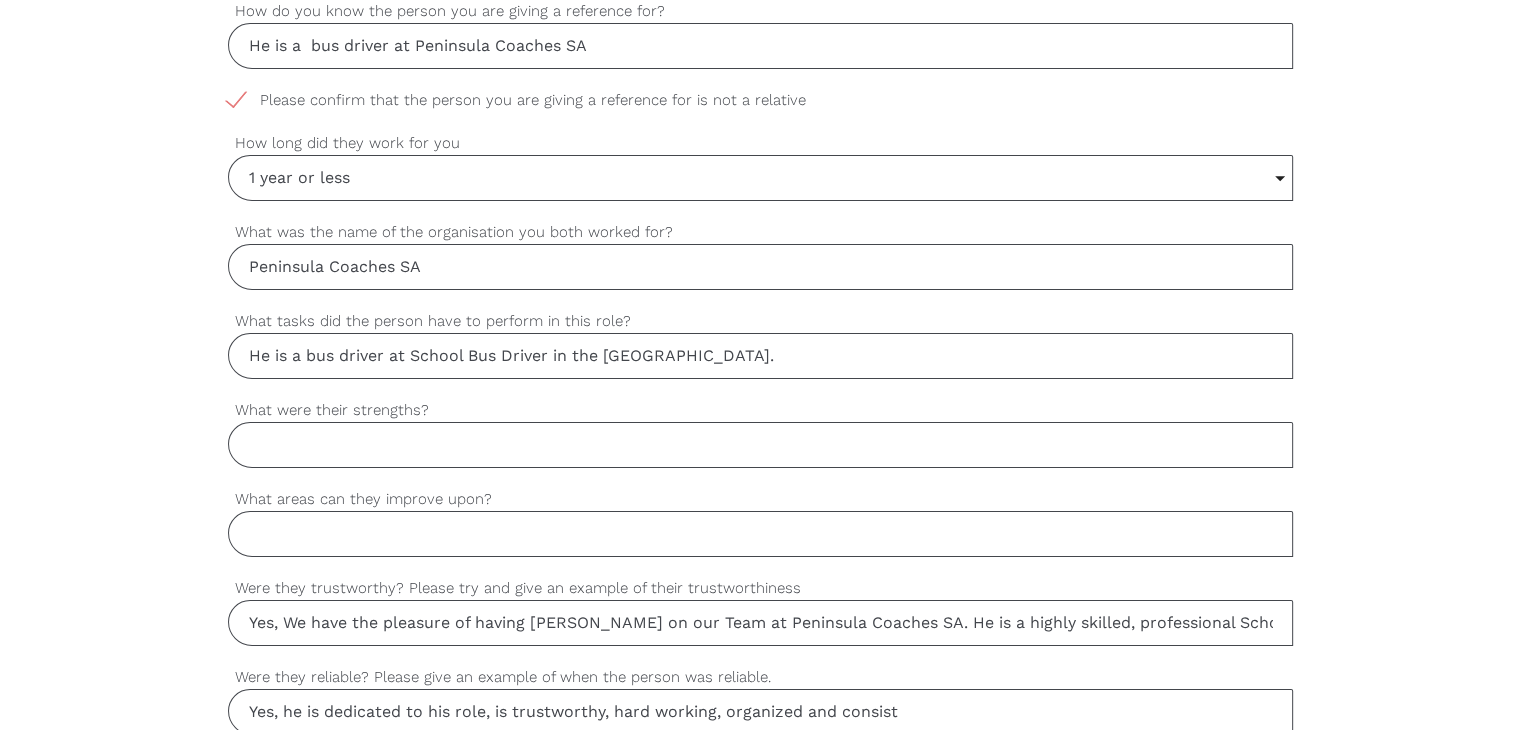 drag, startPoint x: 411, startPoint y: 353, endPoint x: 236, endPoint y: 361, distance: 175.18275 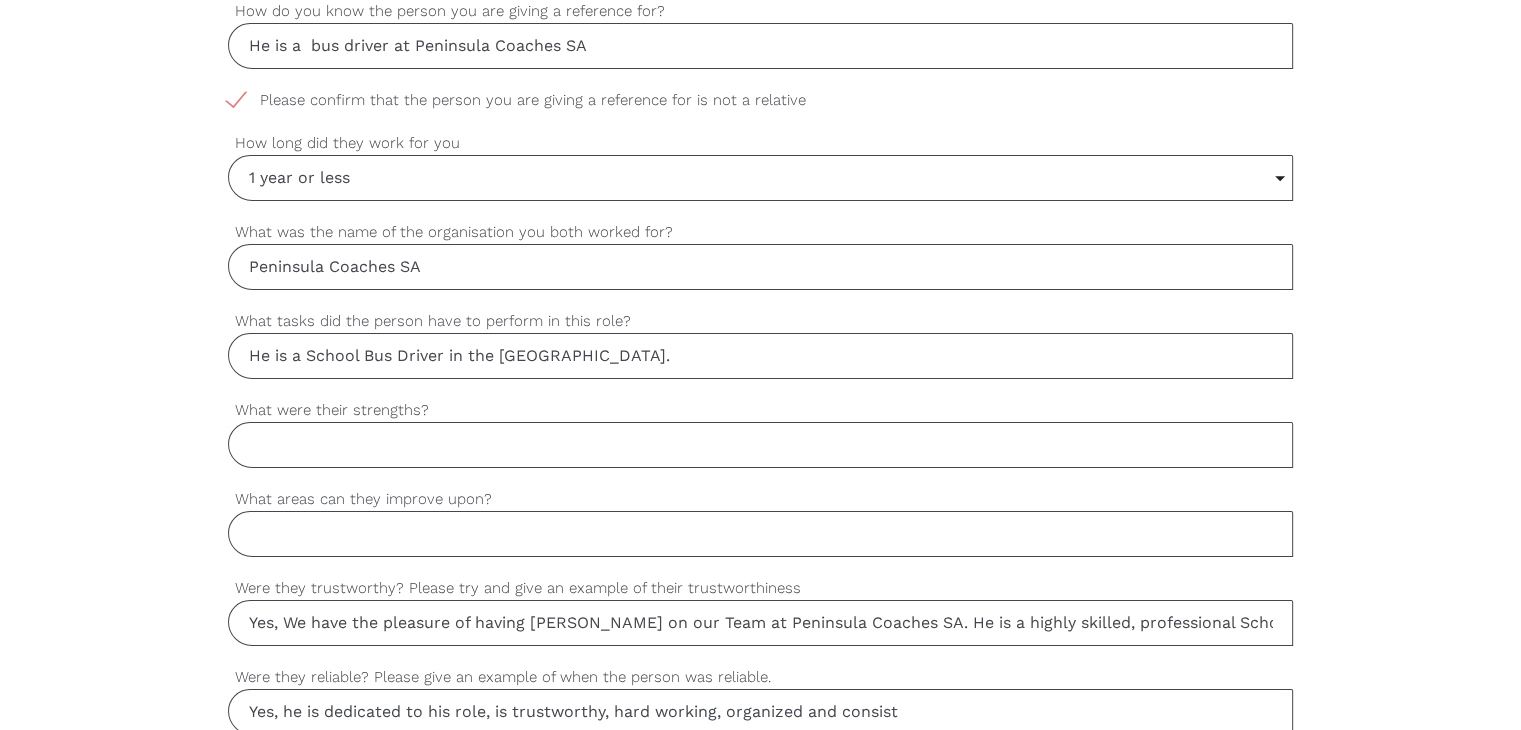 type on "He is a School Bus Driver in the [GEOGRAPHIC_DATA]." 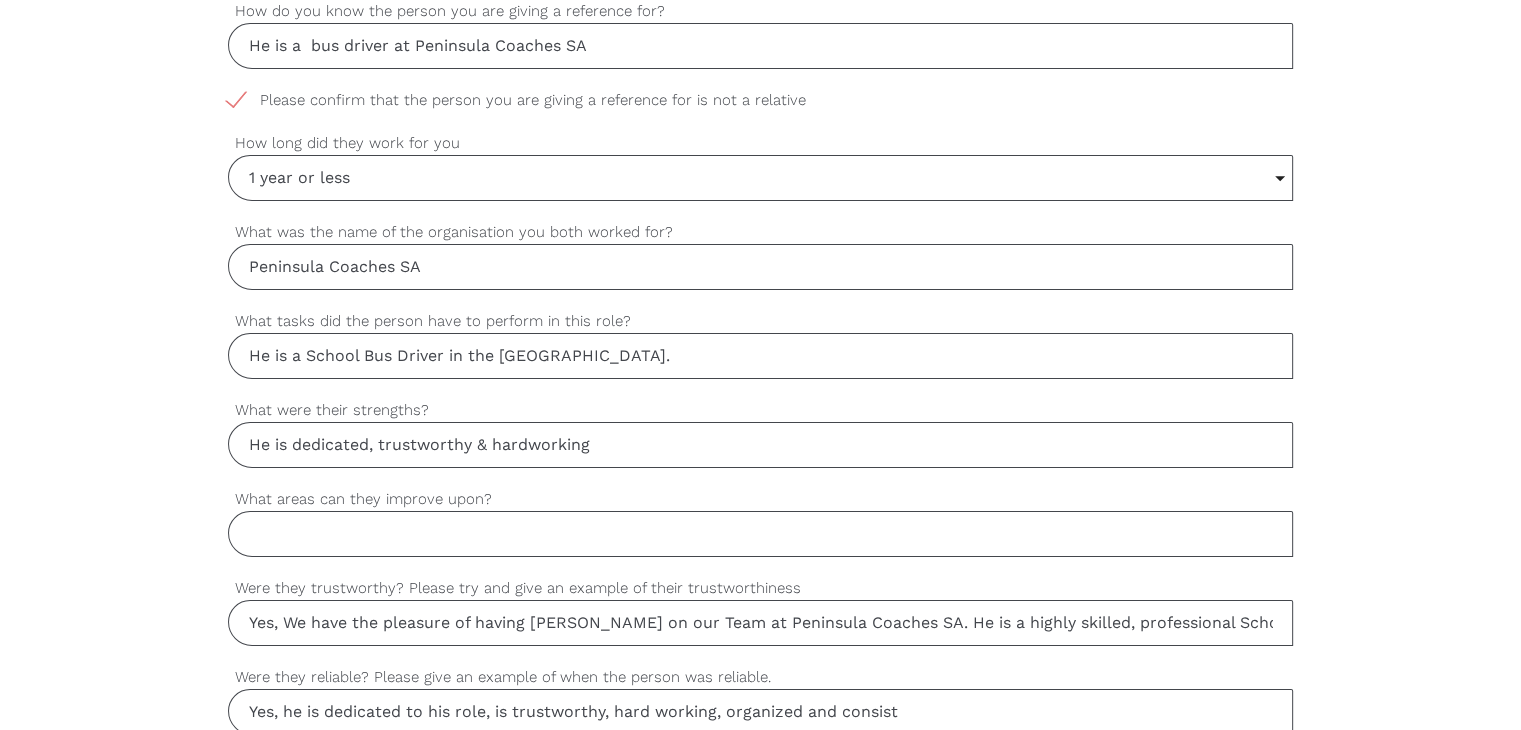 type on "He is dedicated, trustworthy & hardworking" 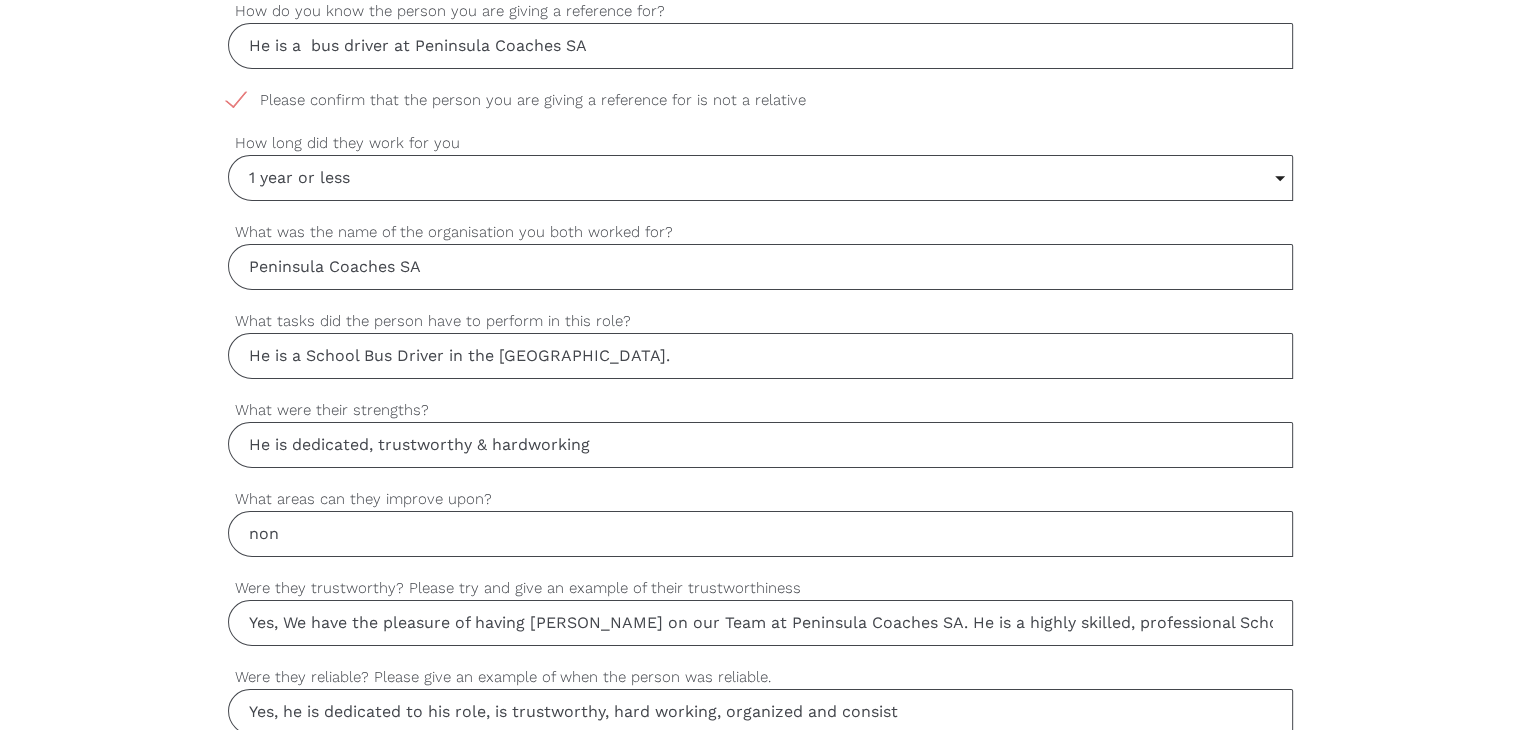 type on "None" 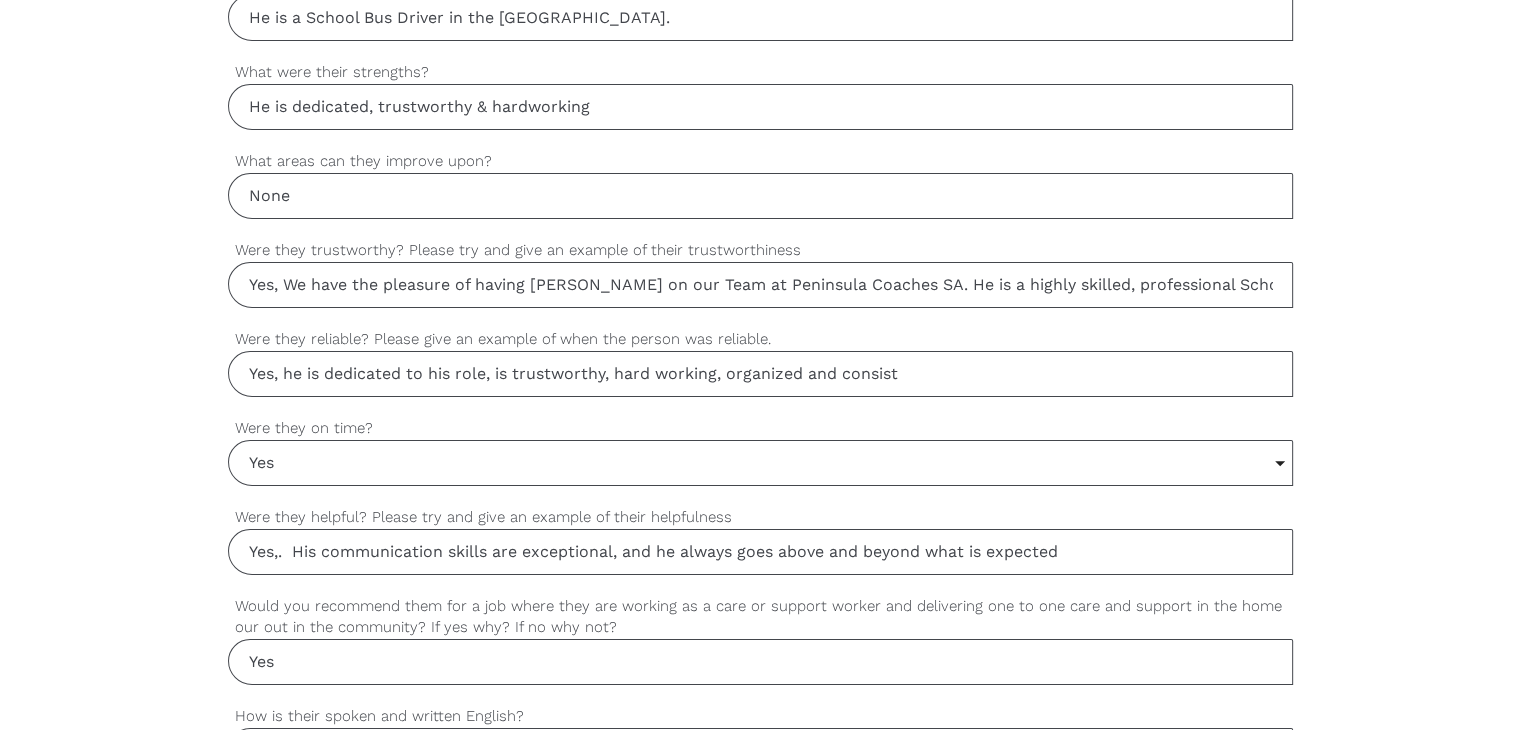 scroll, scrollTop: 1400, scrollLeft: 0, axis: vertical 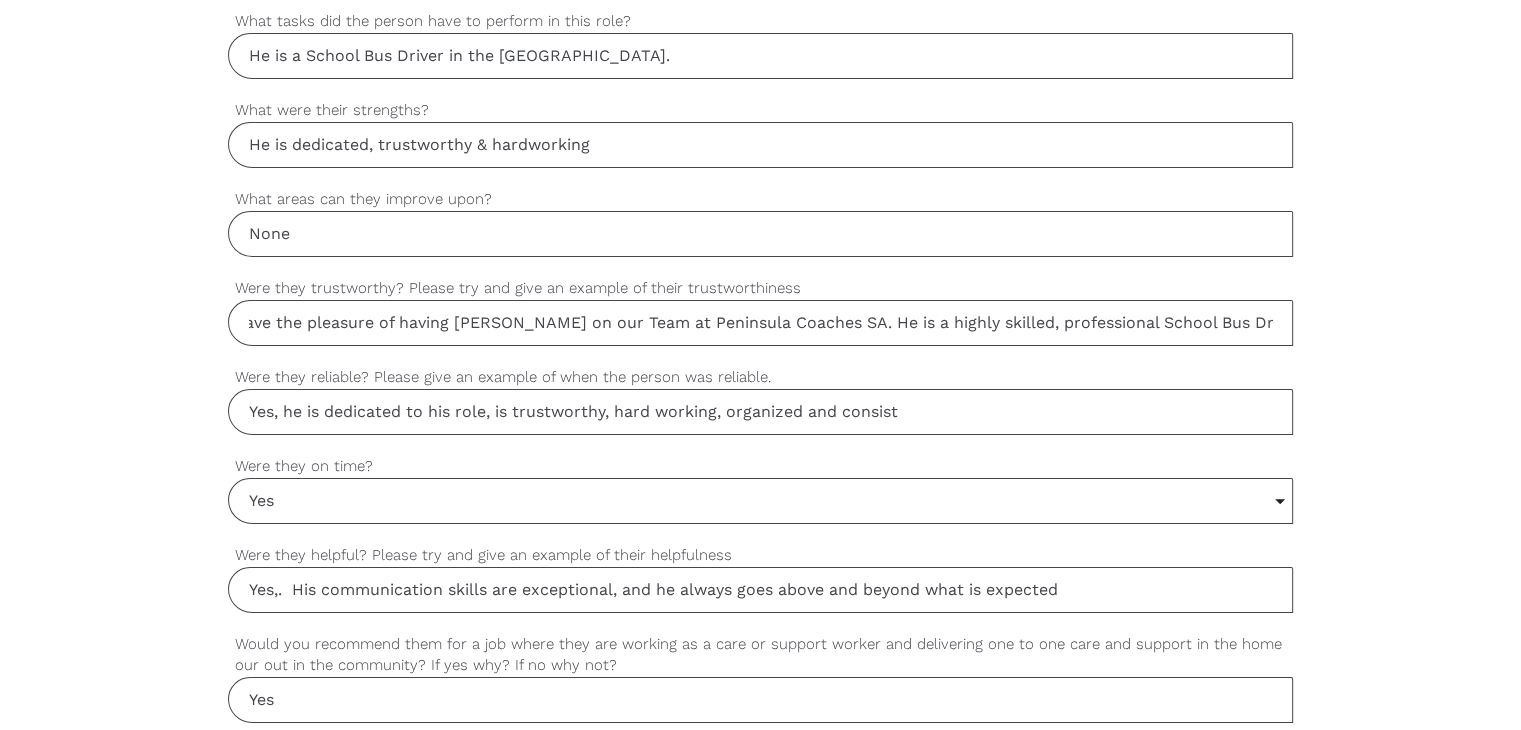 drag, startPoint x: 704, startPoint y: 310, endPoint x: 1383, endPoint y: 357, distance: 680.6247 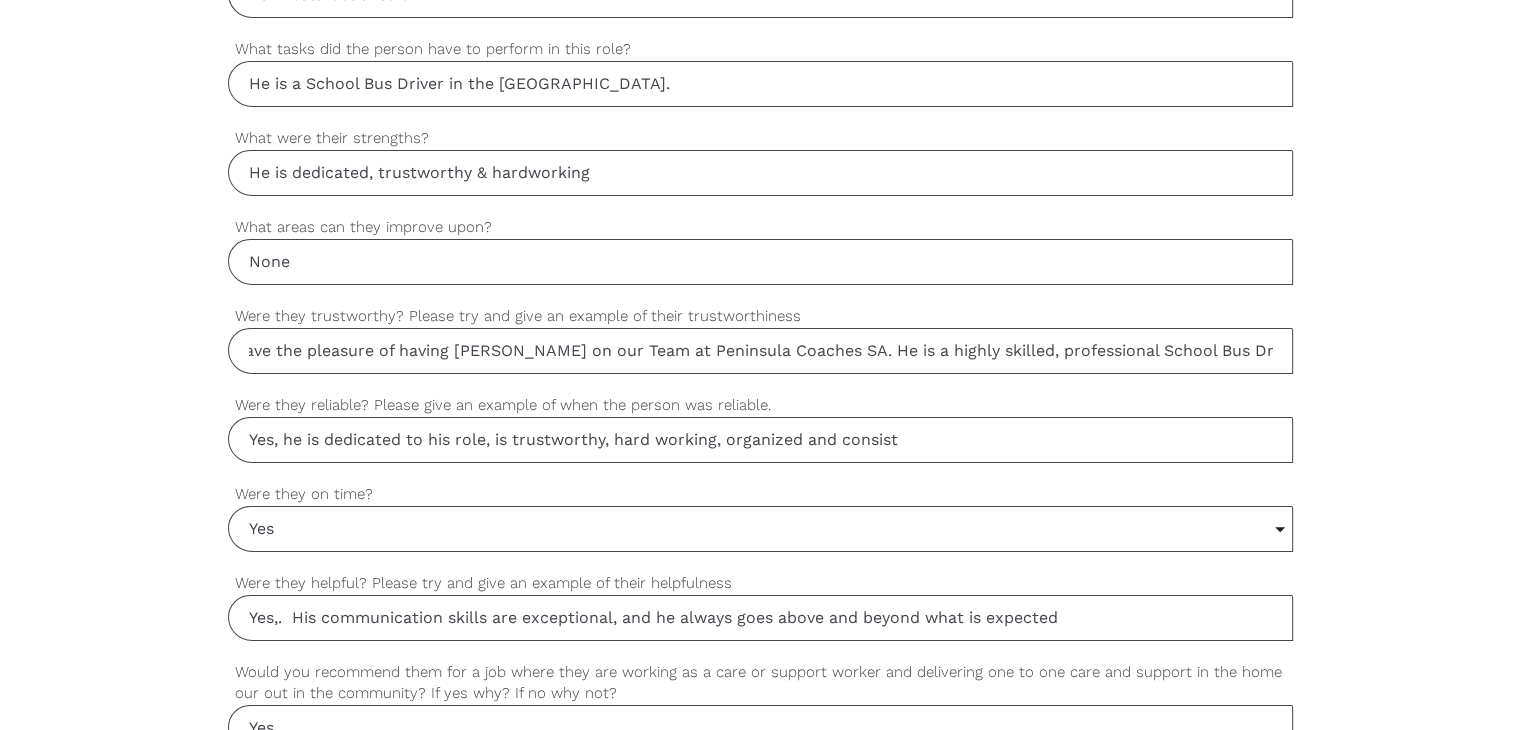 scroll, scrollTop: 1700, scrollLeft: 0, axis: vertical 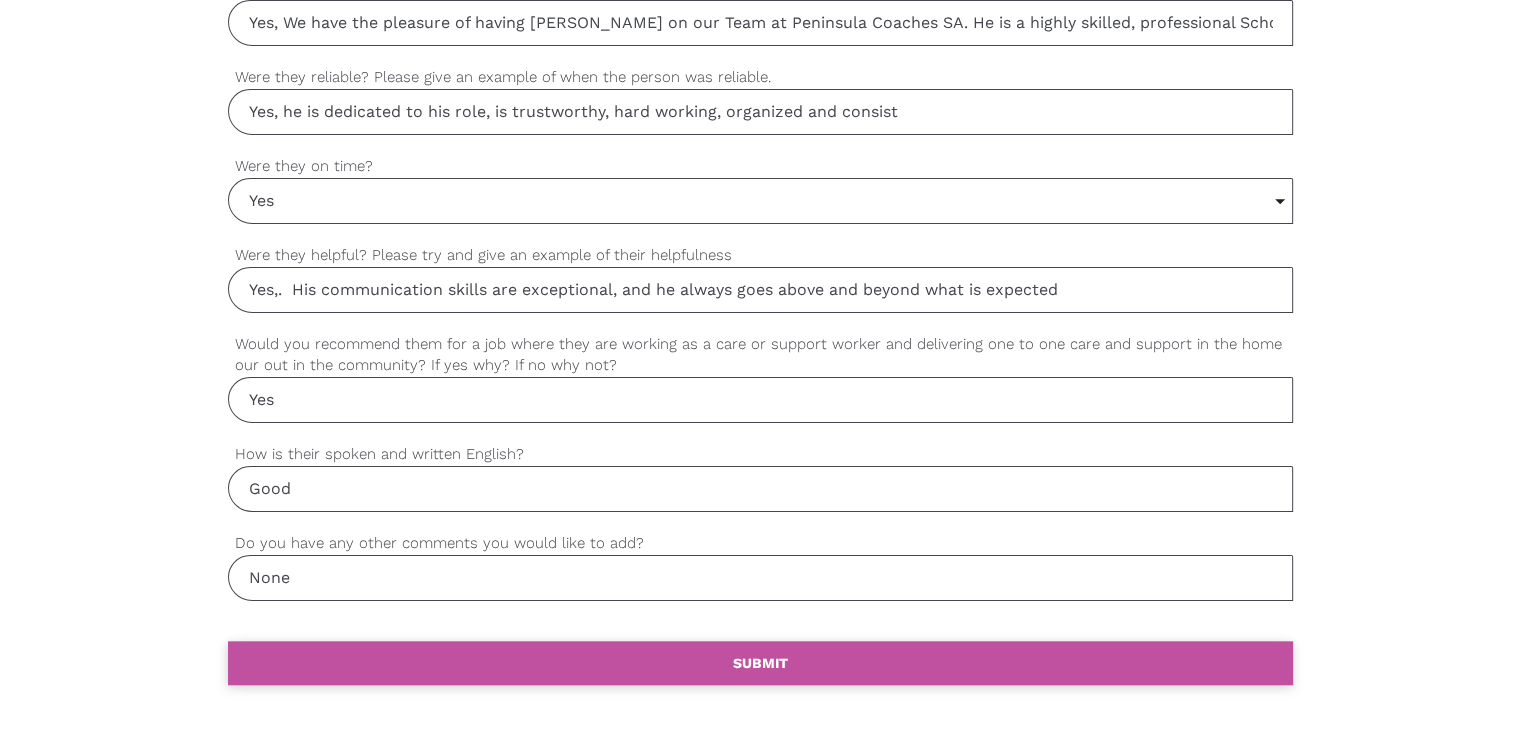 click on "SUBMIT" at bounding box center (760, 663) 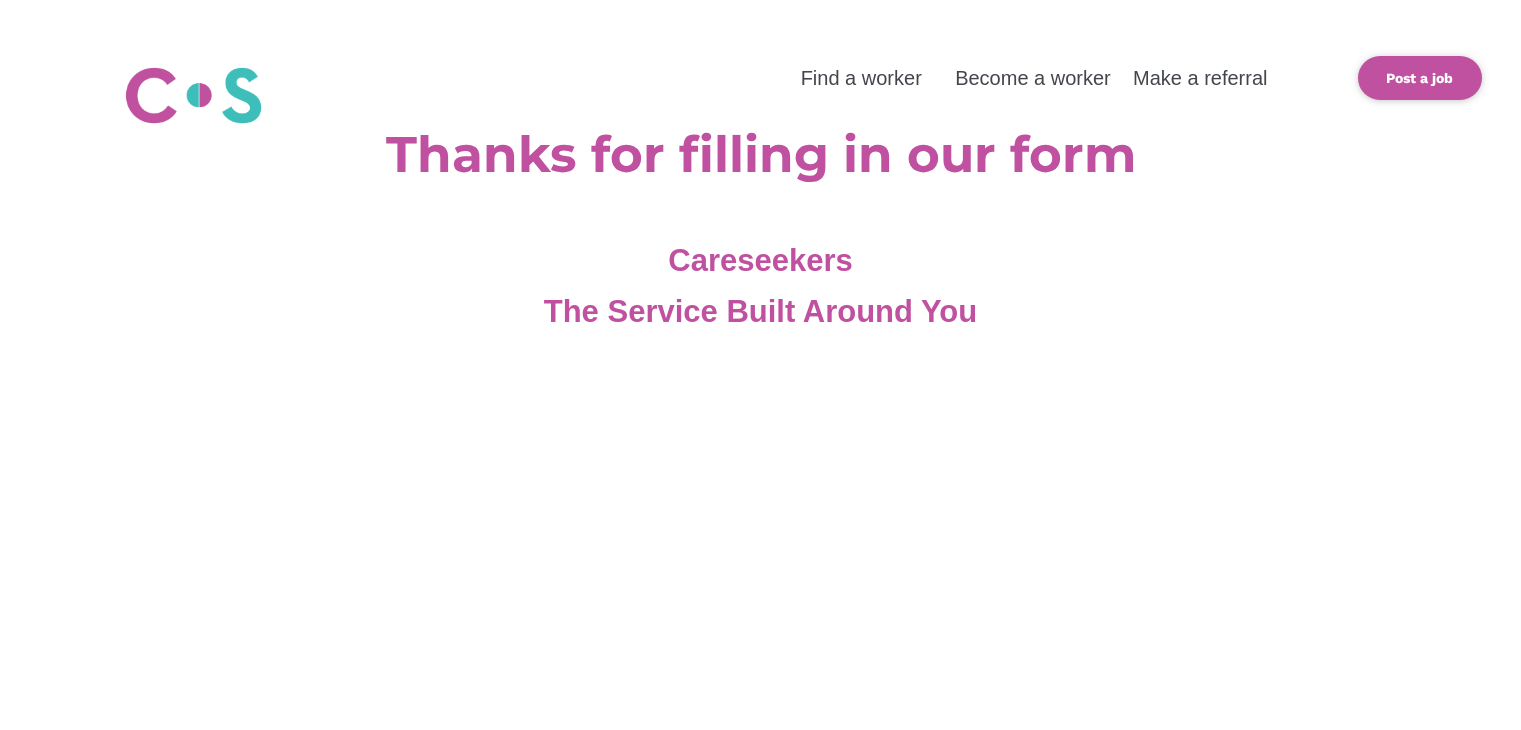 scroll, scrollTop: 0, scrollLeft: 0, axis: both 